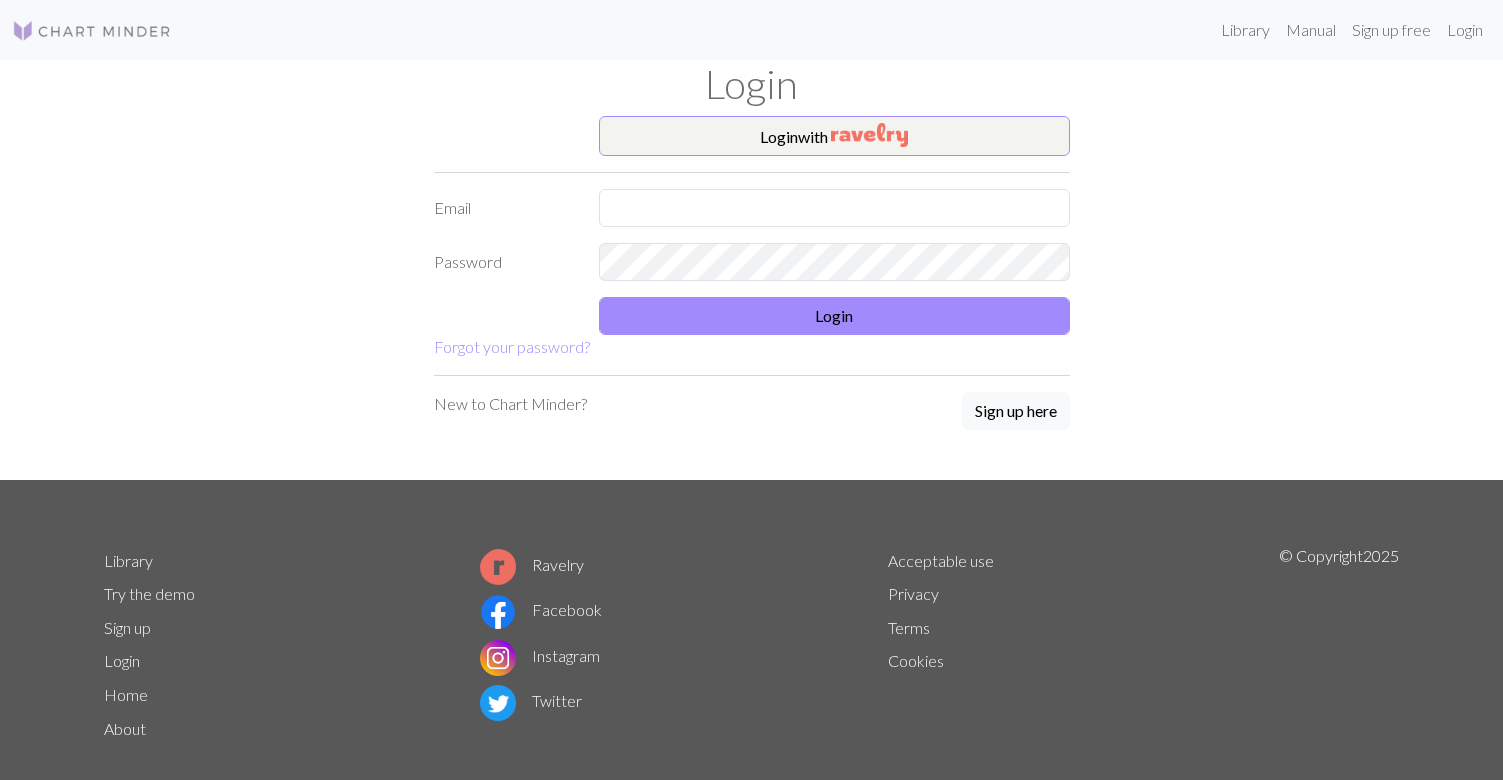 scroll, scrollTop: 0, scrollLeft: 0, axis: both 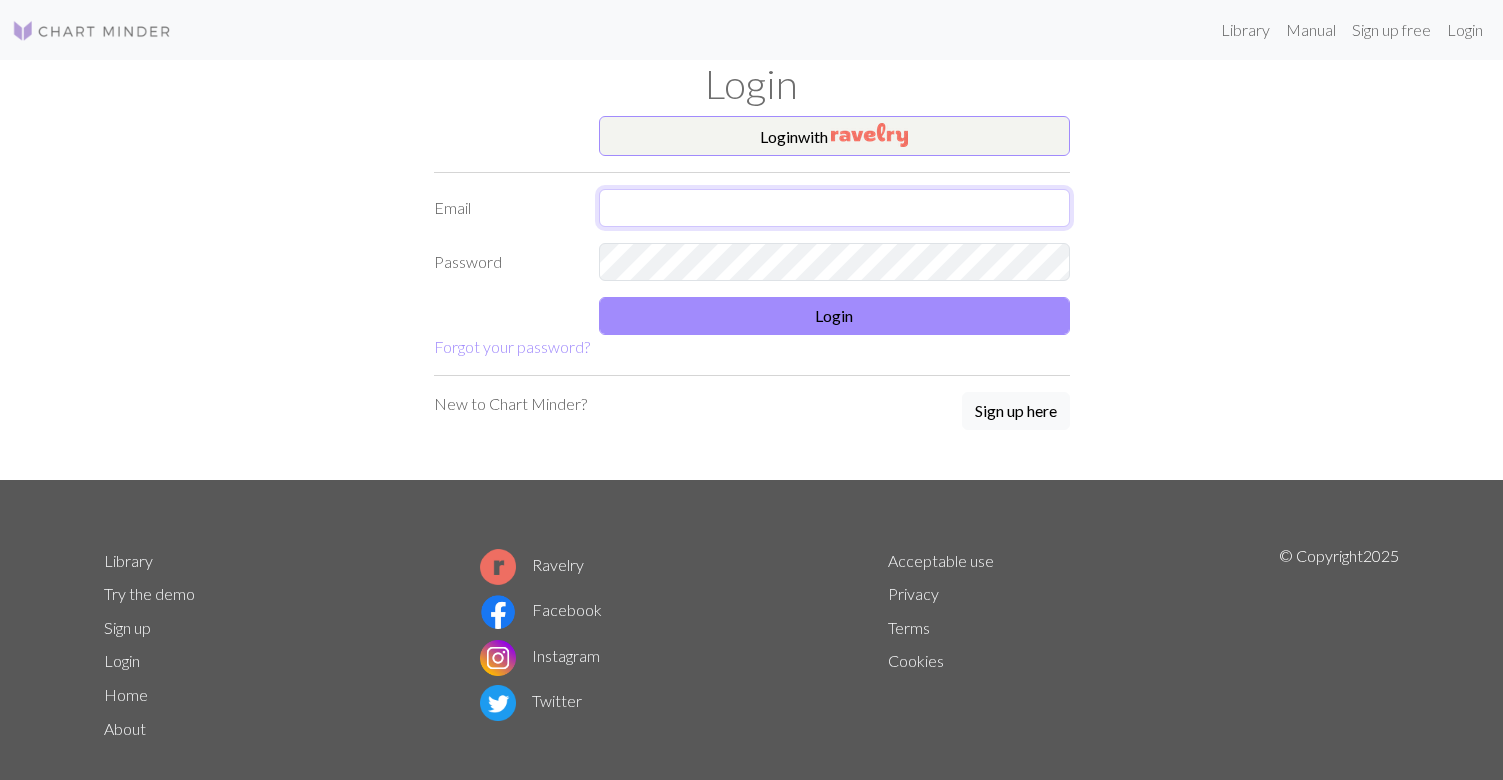 click at bounding box center (834, 208) 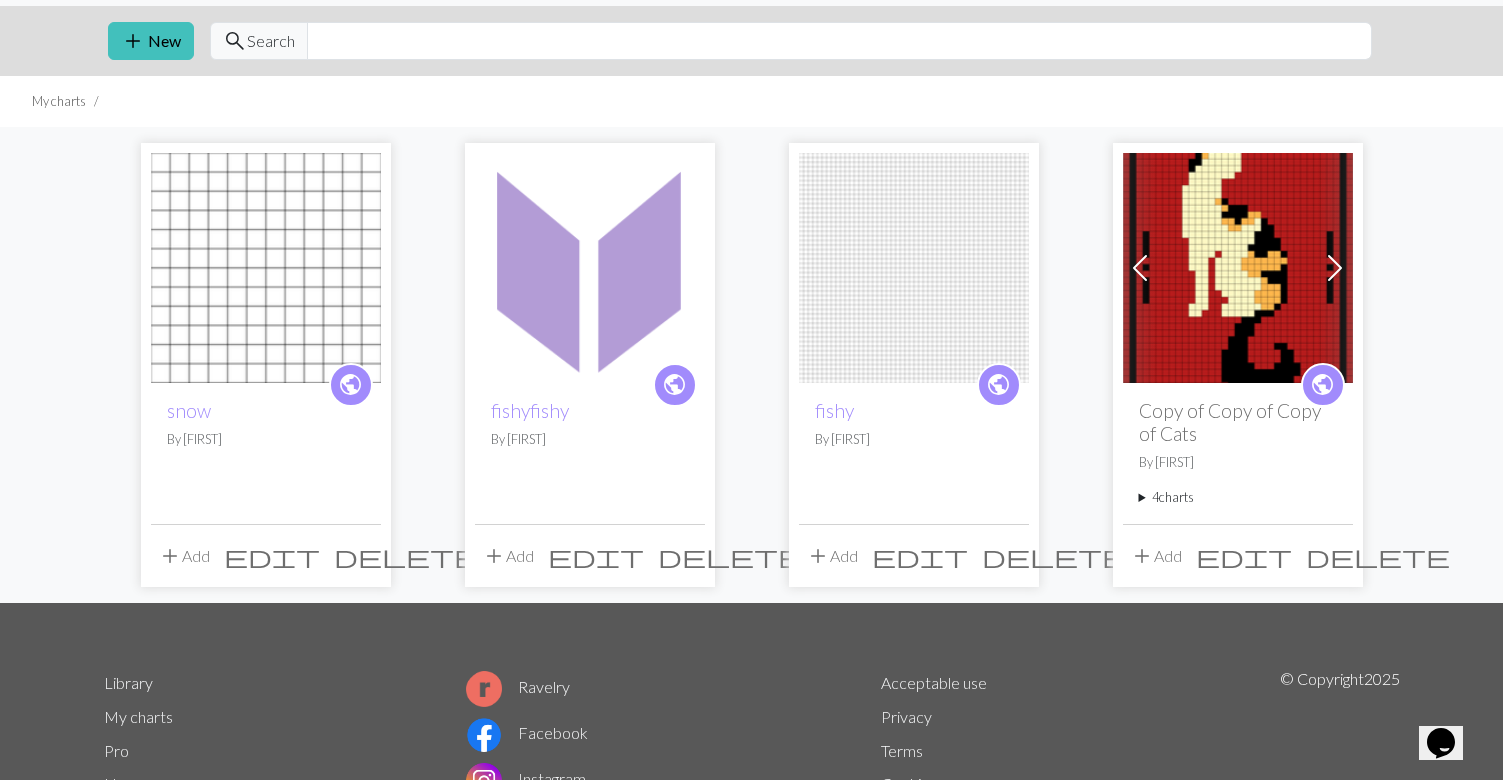 scroll, scrollTop: 0, scrollLeft: 0, axis: both 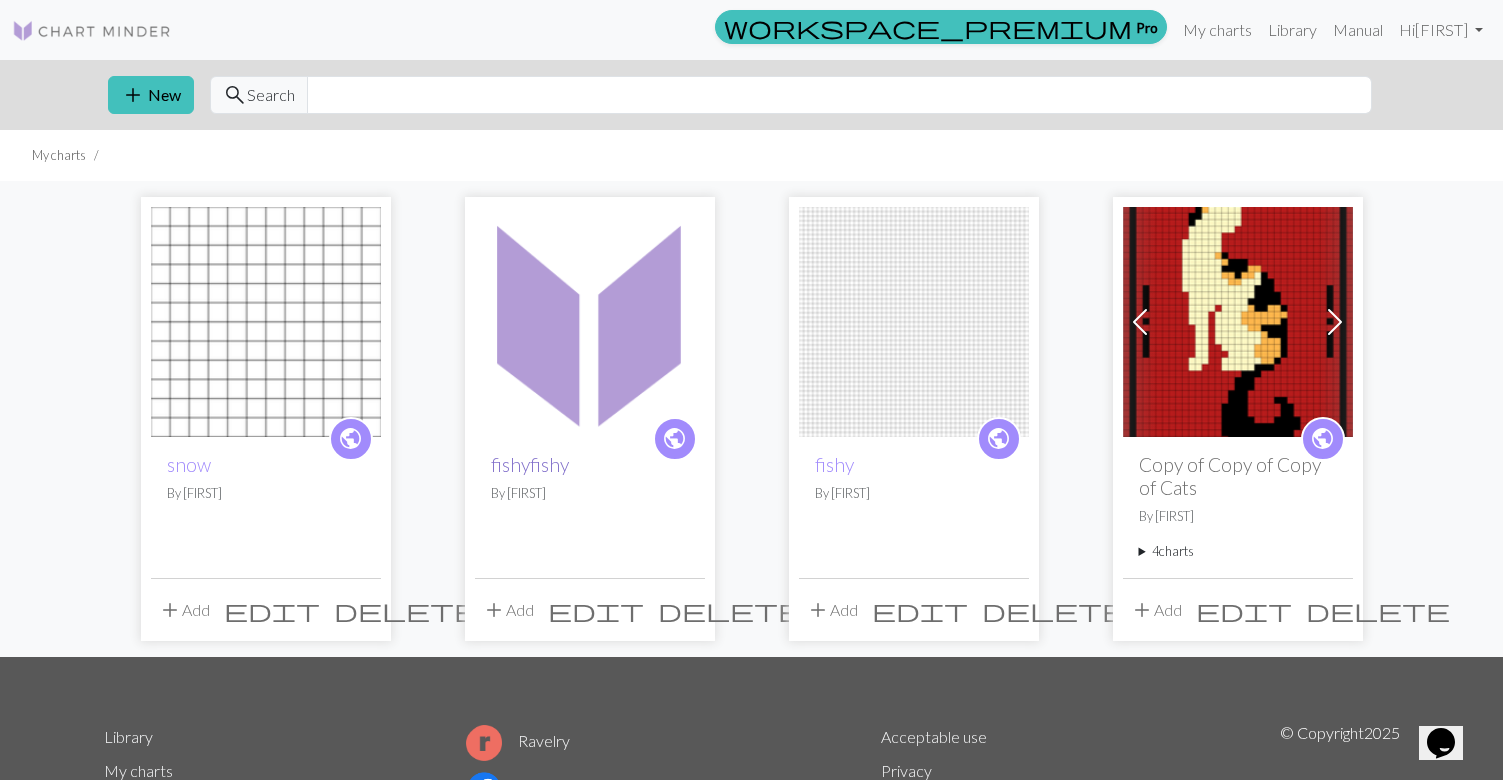 click on "fishyfishy" at bounding box center [530, 464] 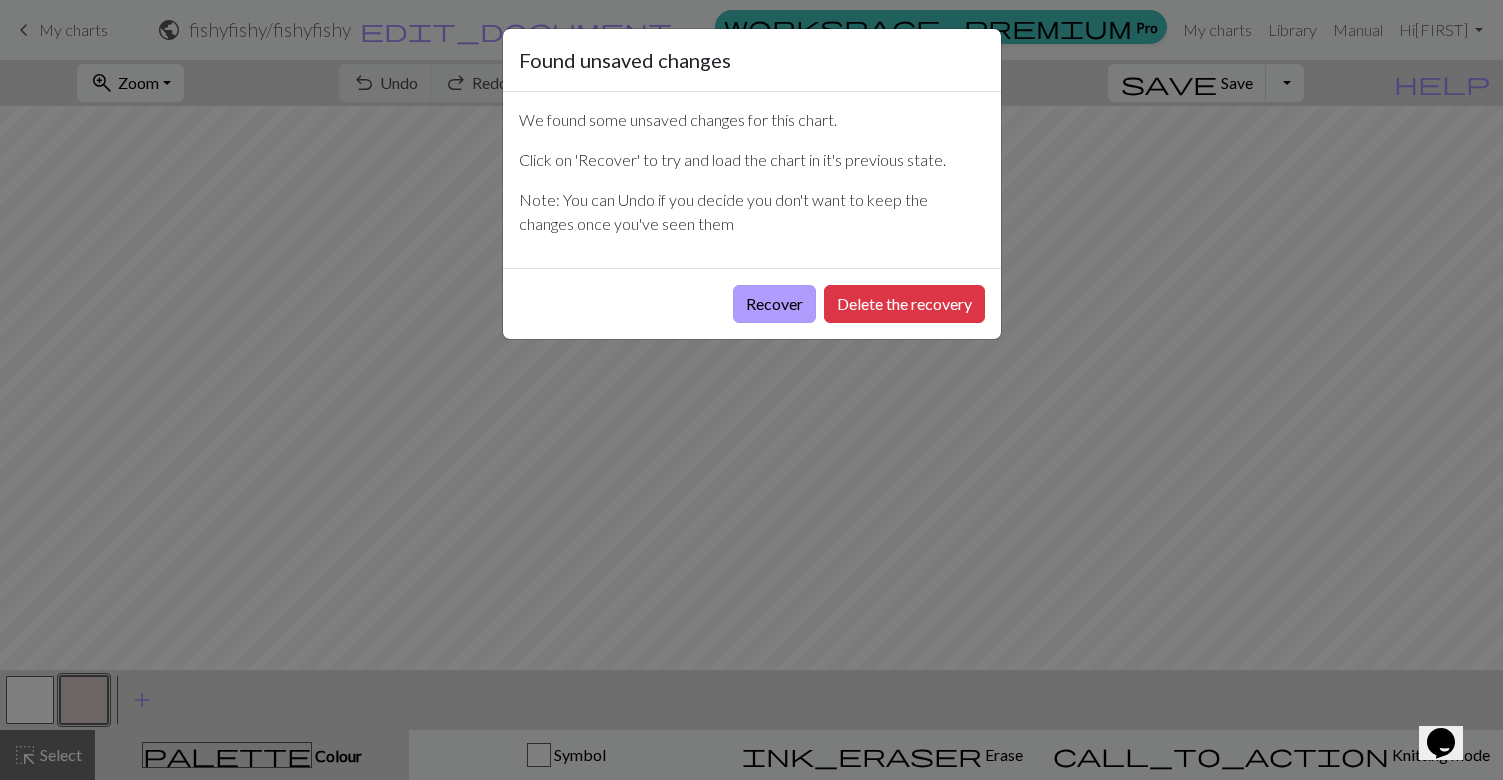 click on "Recover" at bounding box center (774, 304) 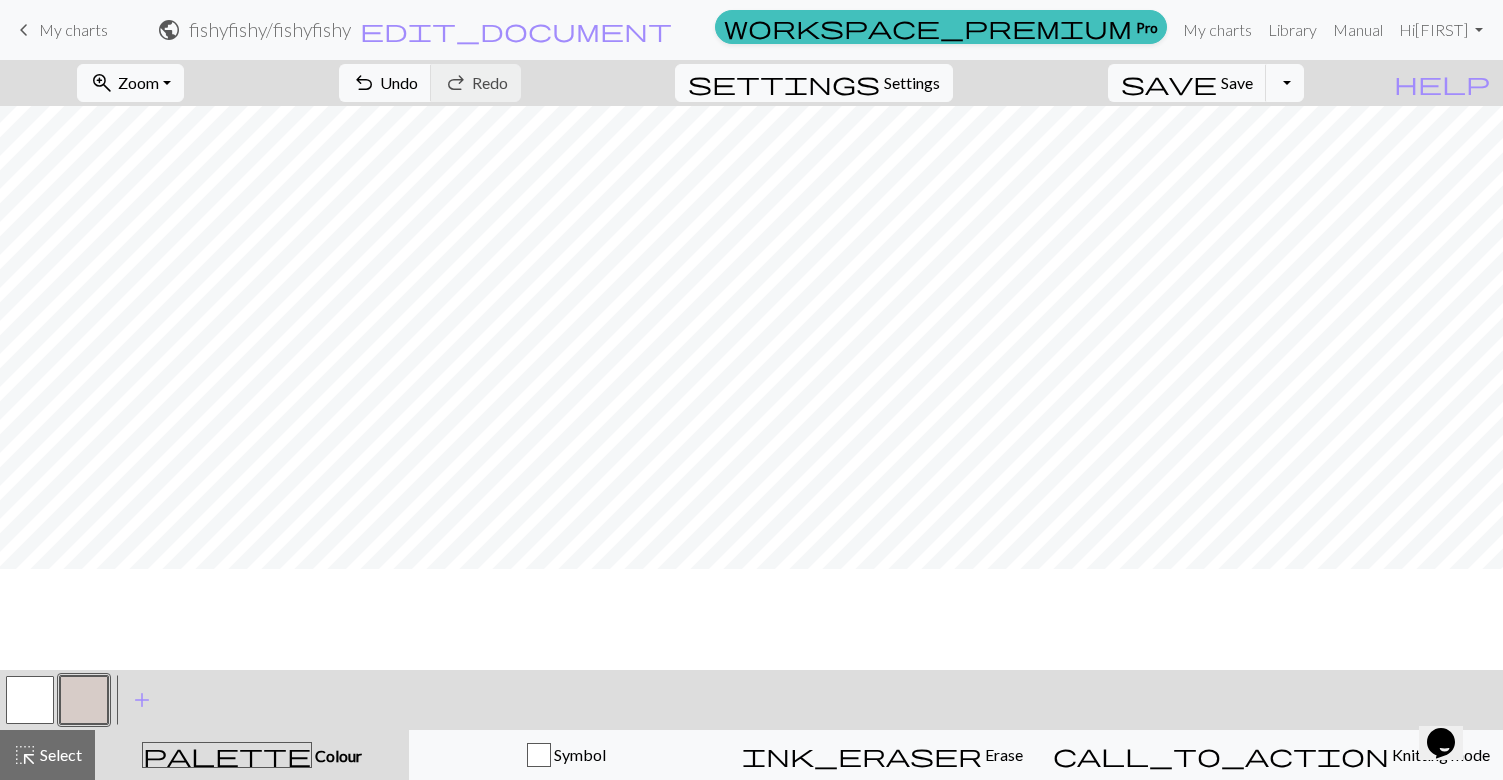 scroll, scrollTop: 0, scrollLeft: 103, axis: horizontal 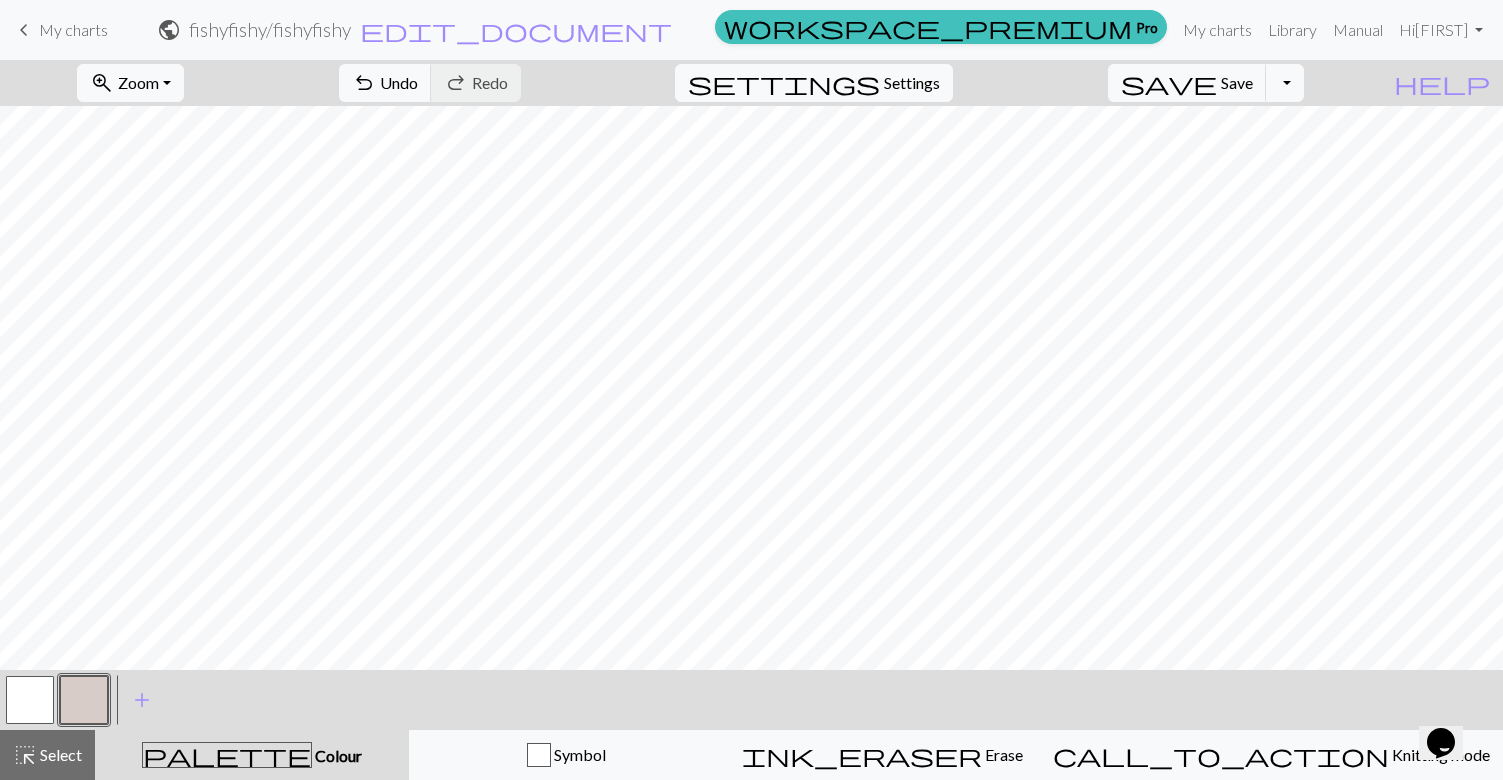 click on "My charts" at bounding box center [73, 29] 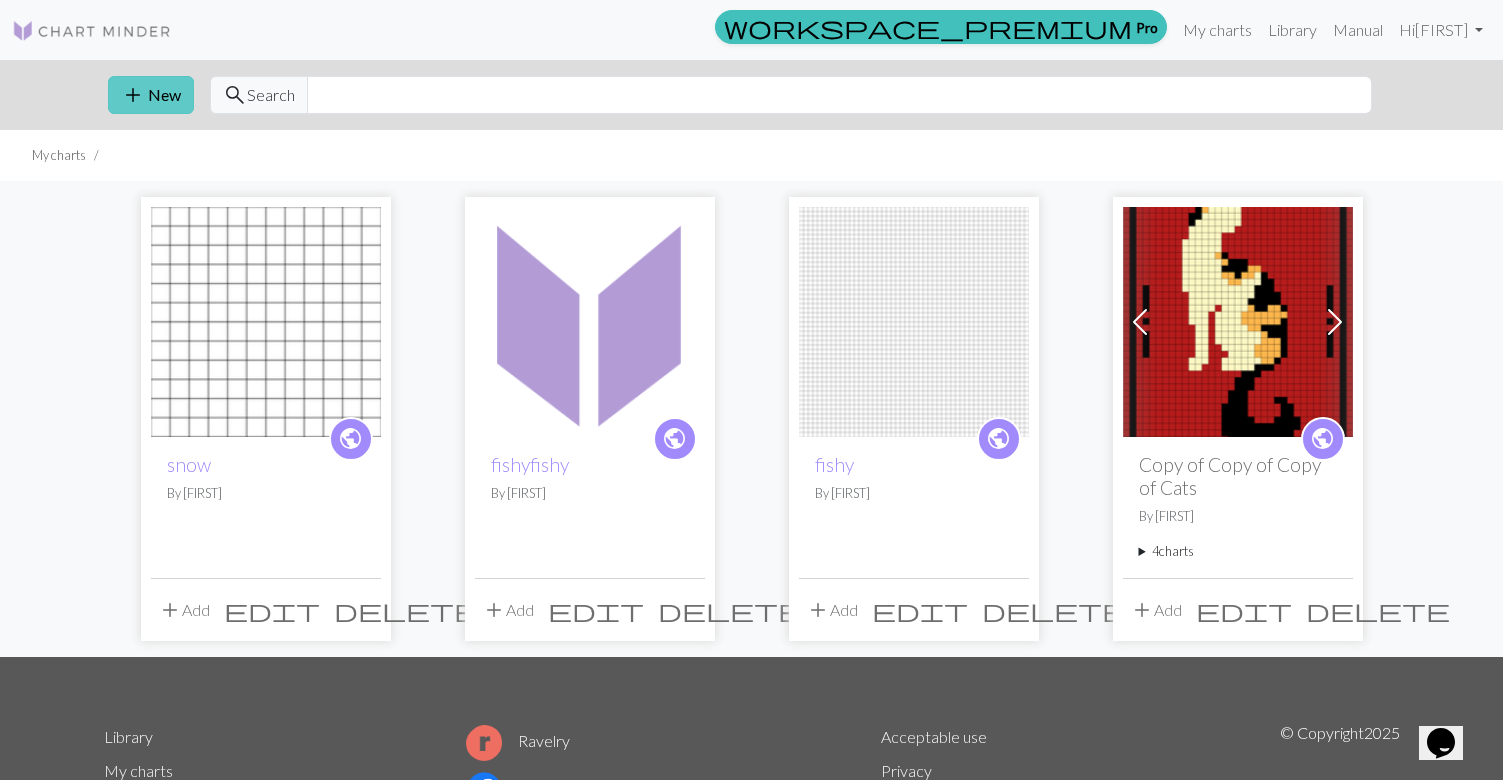click on "add   New" at bounding box center [151, 95] 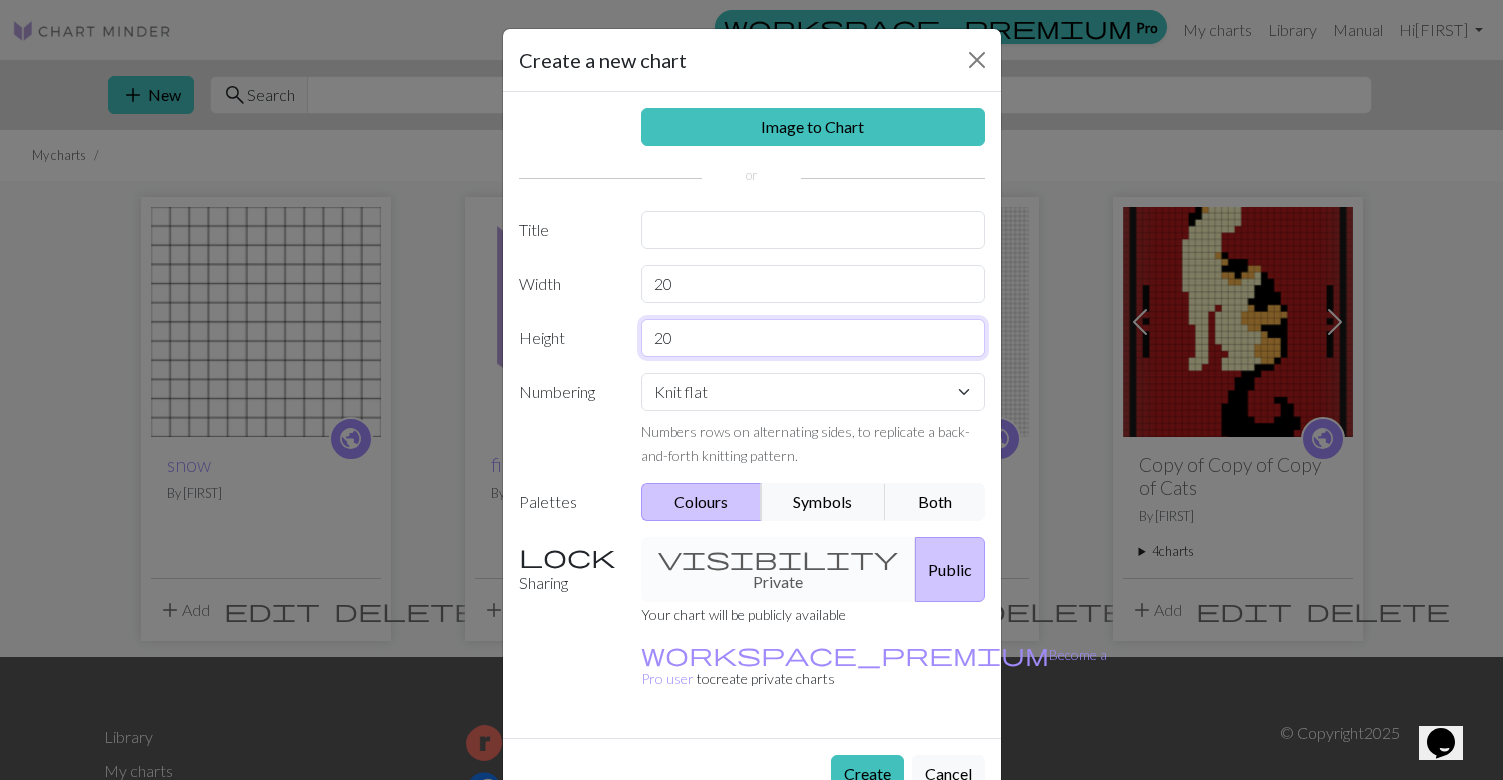 click on "20" at bounding box center (813, 338) 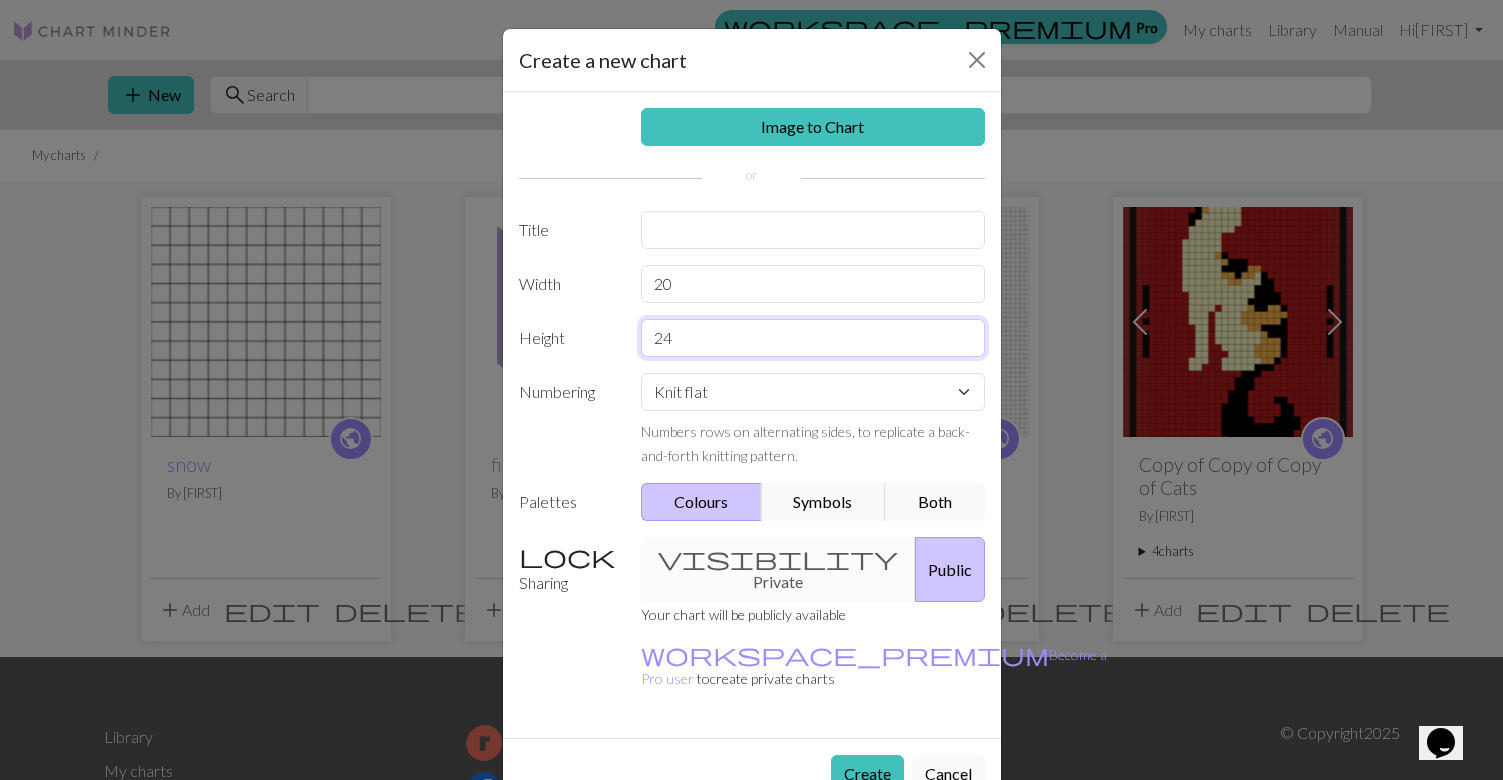 type on "24" 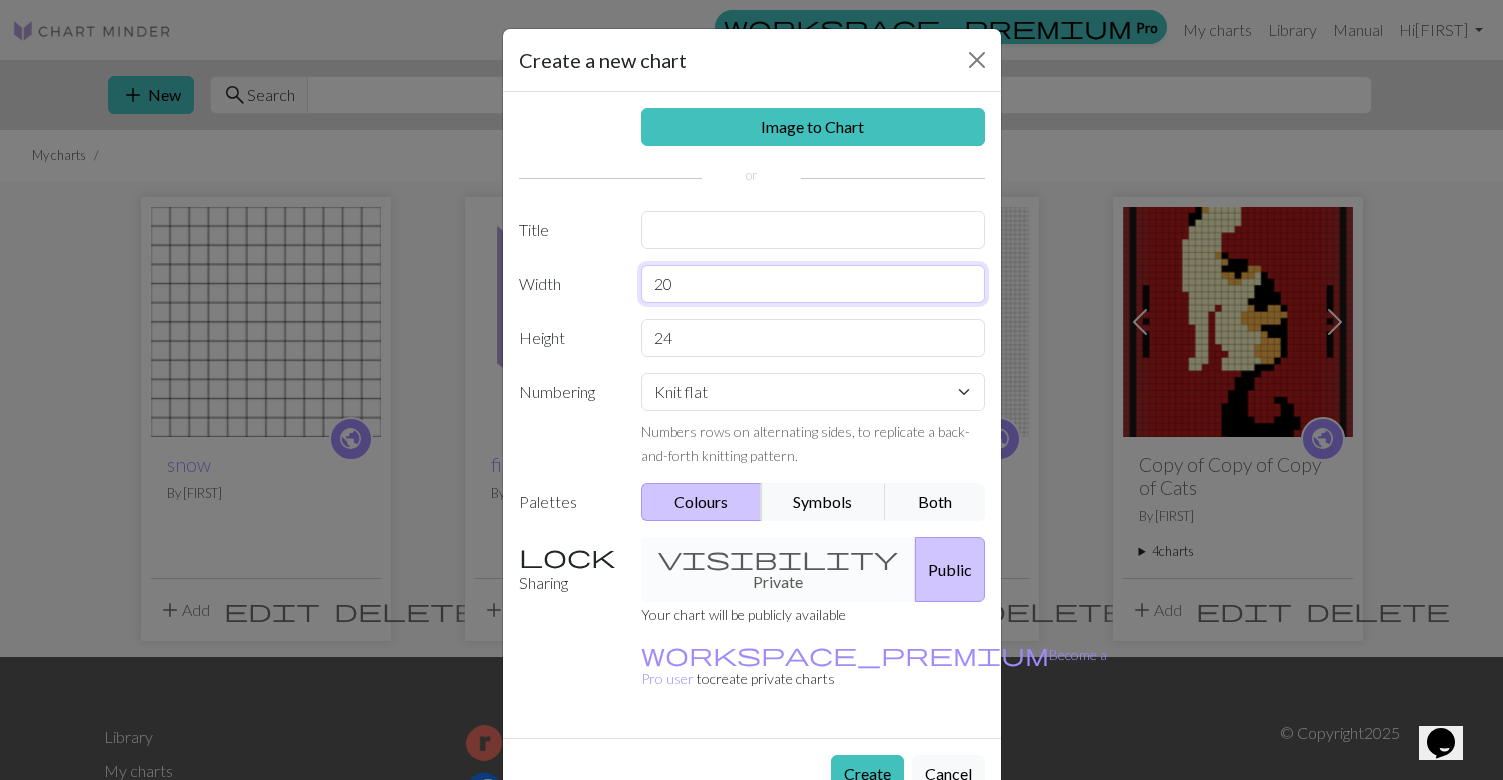 click on "20" at bounding box center [813, 284] 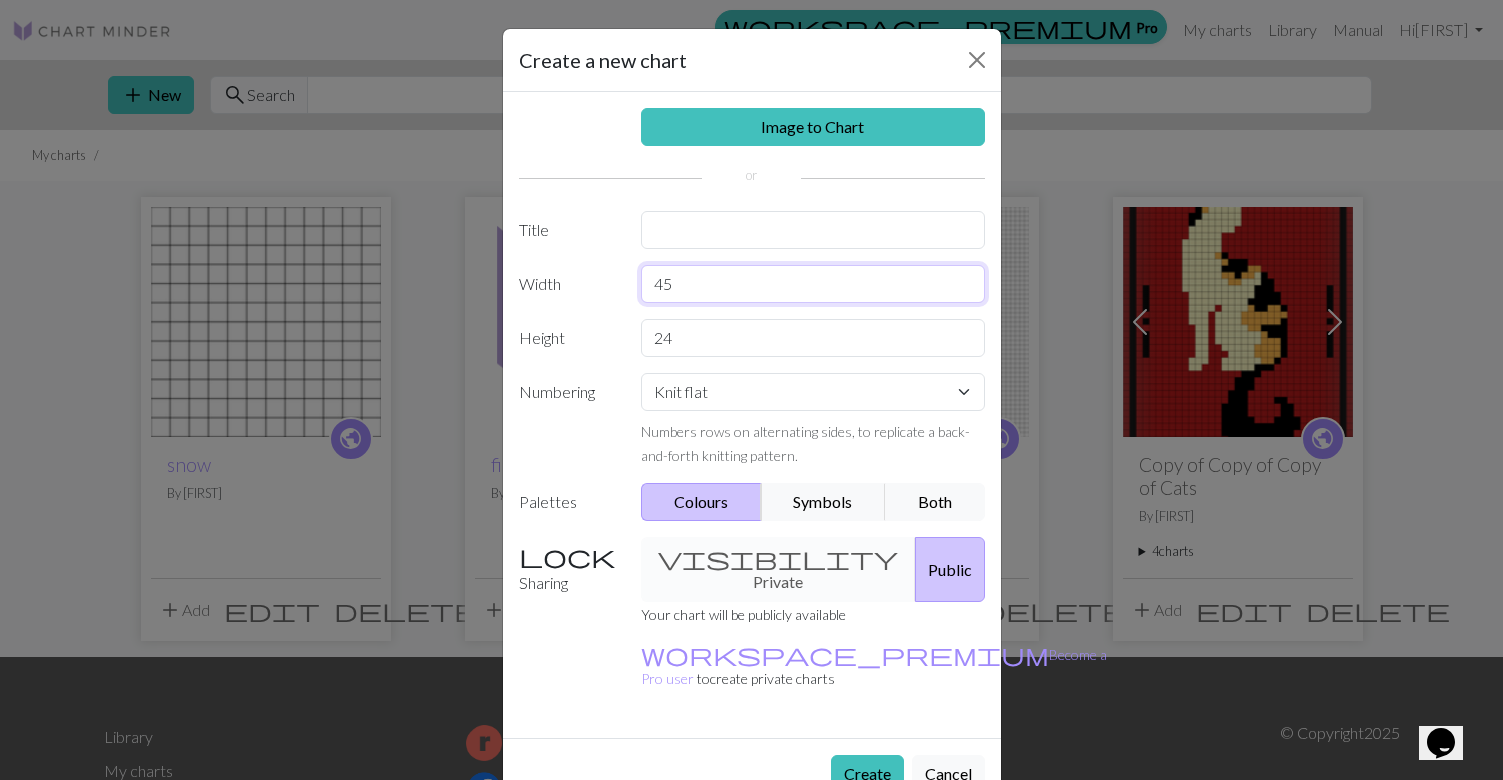 type on "4" 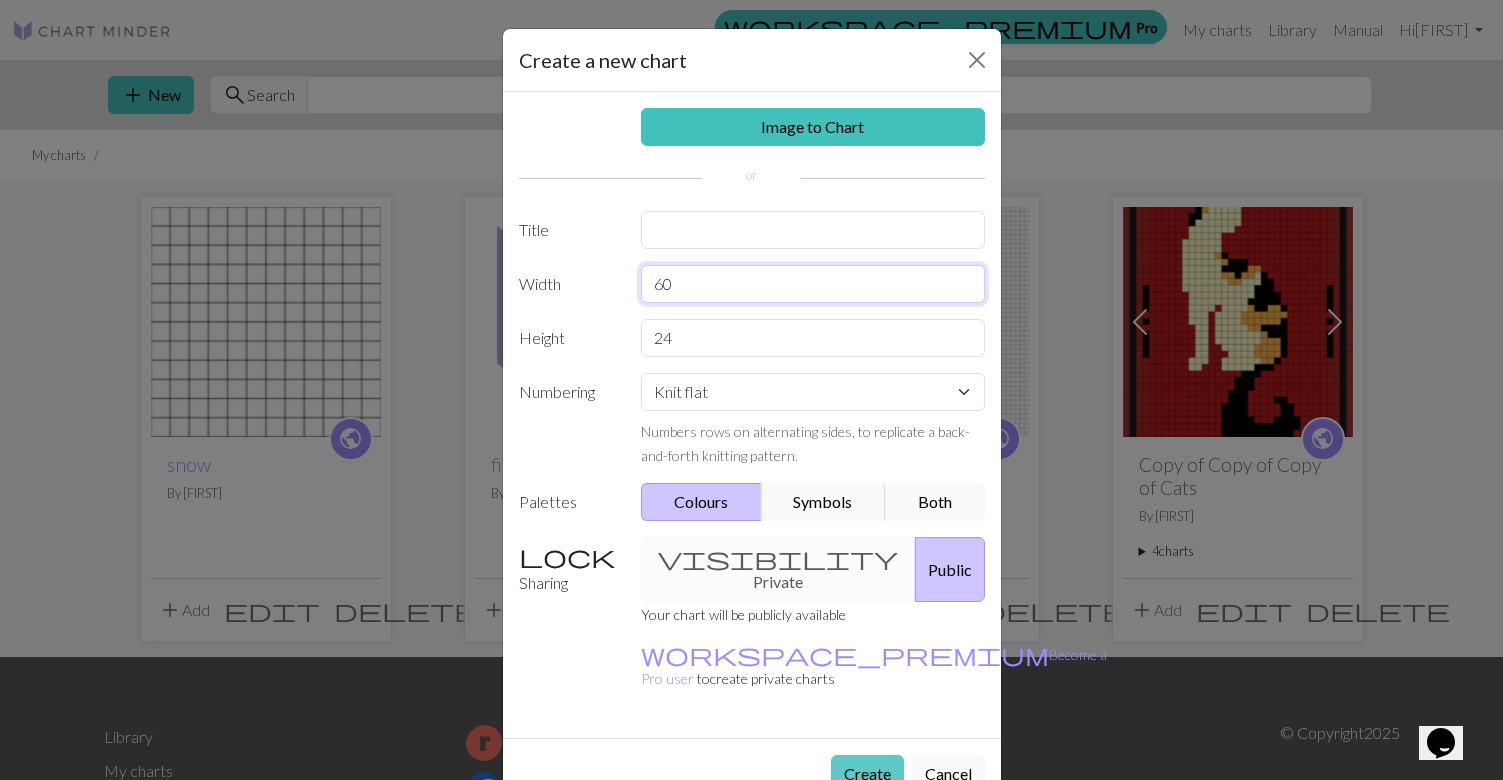 type on "60" 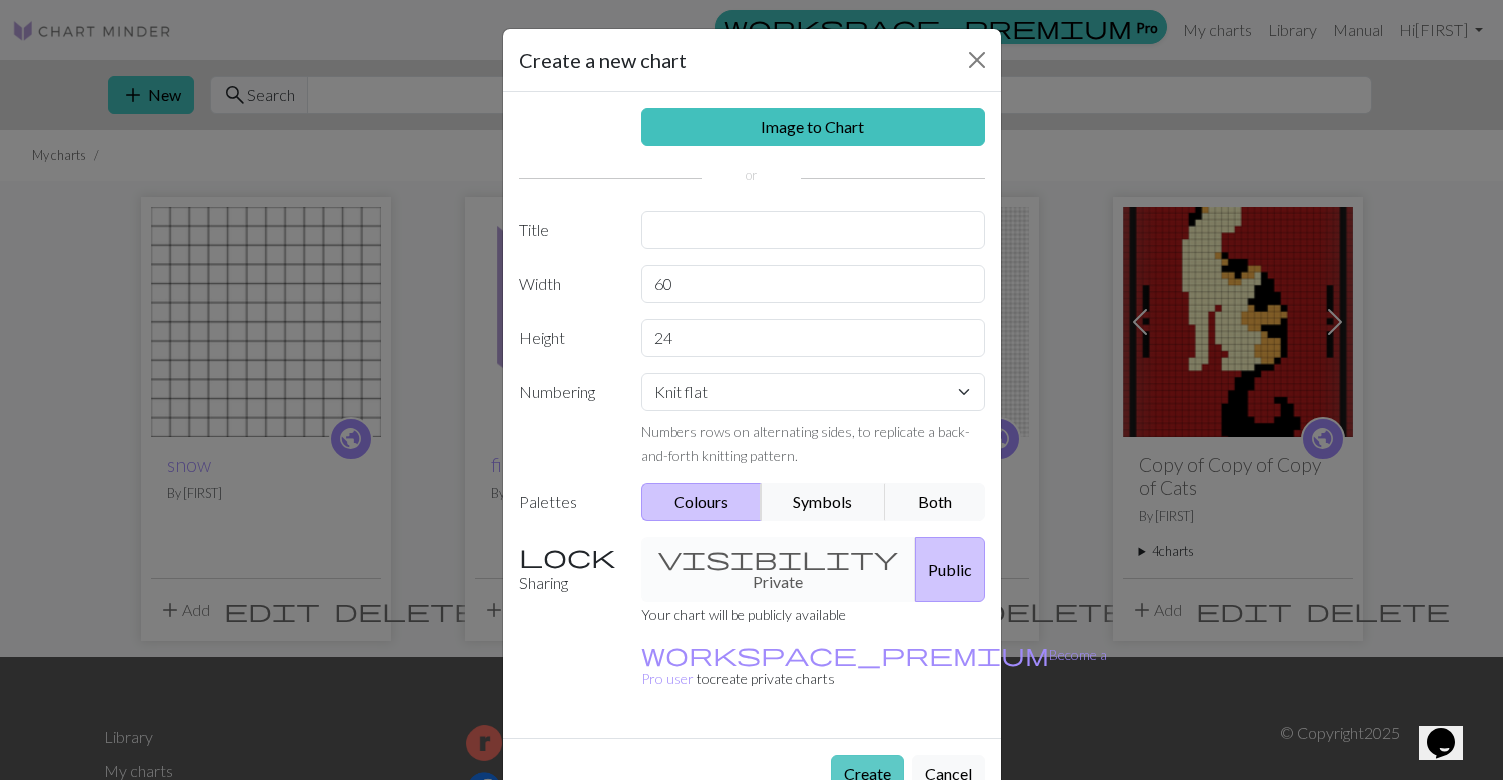 click on "Create" at bounding box center [867, 774] 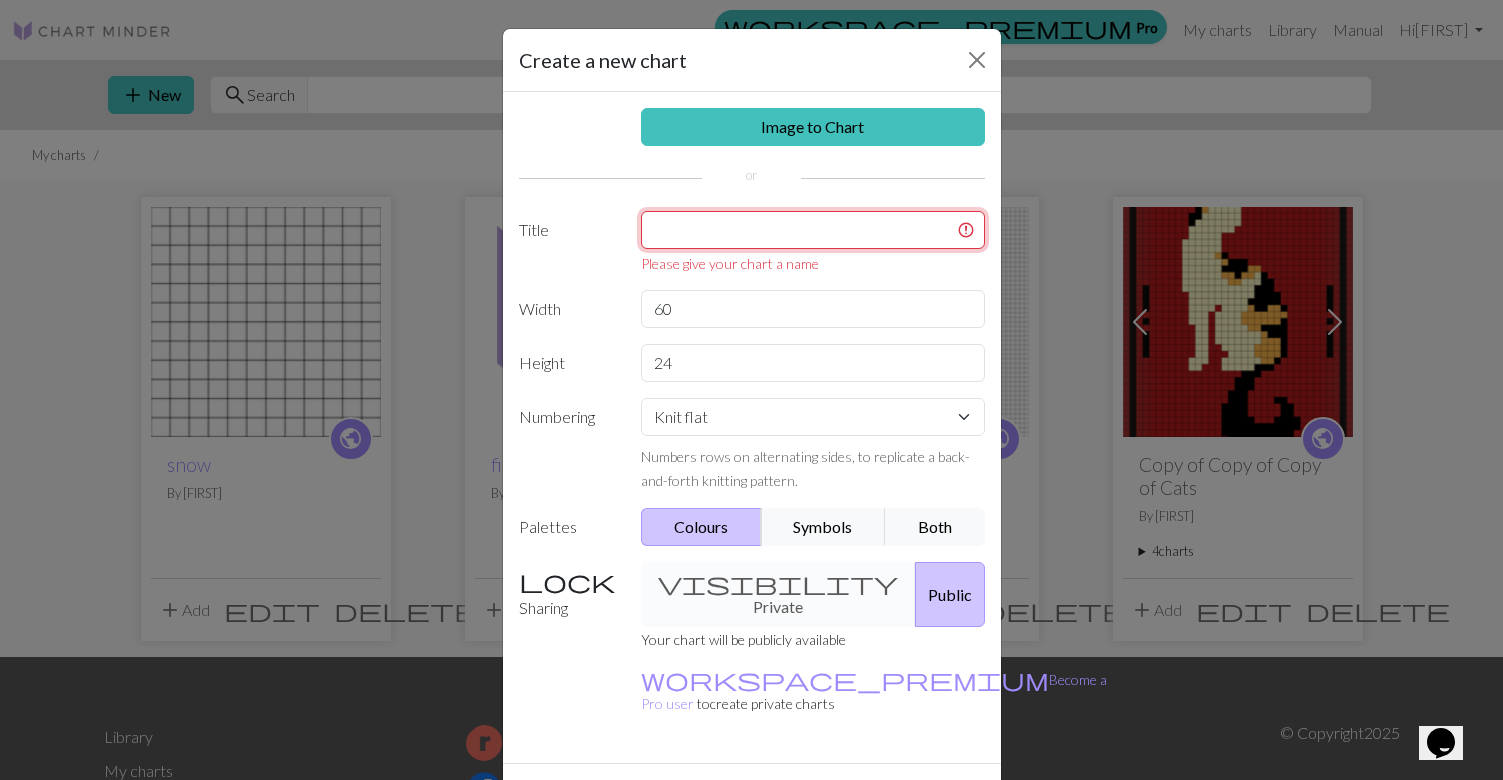 click at bounding box center [813, 230] 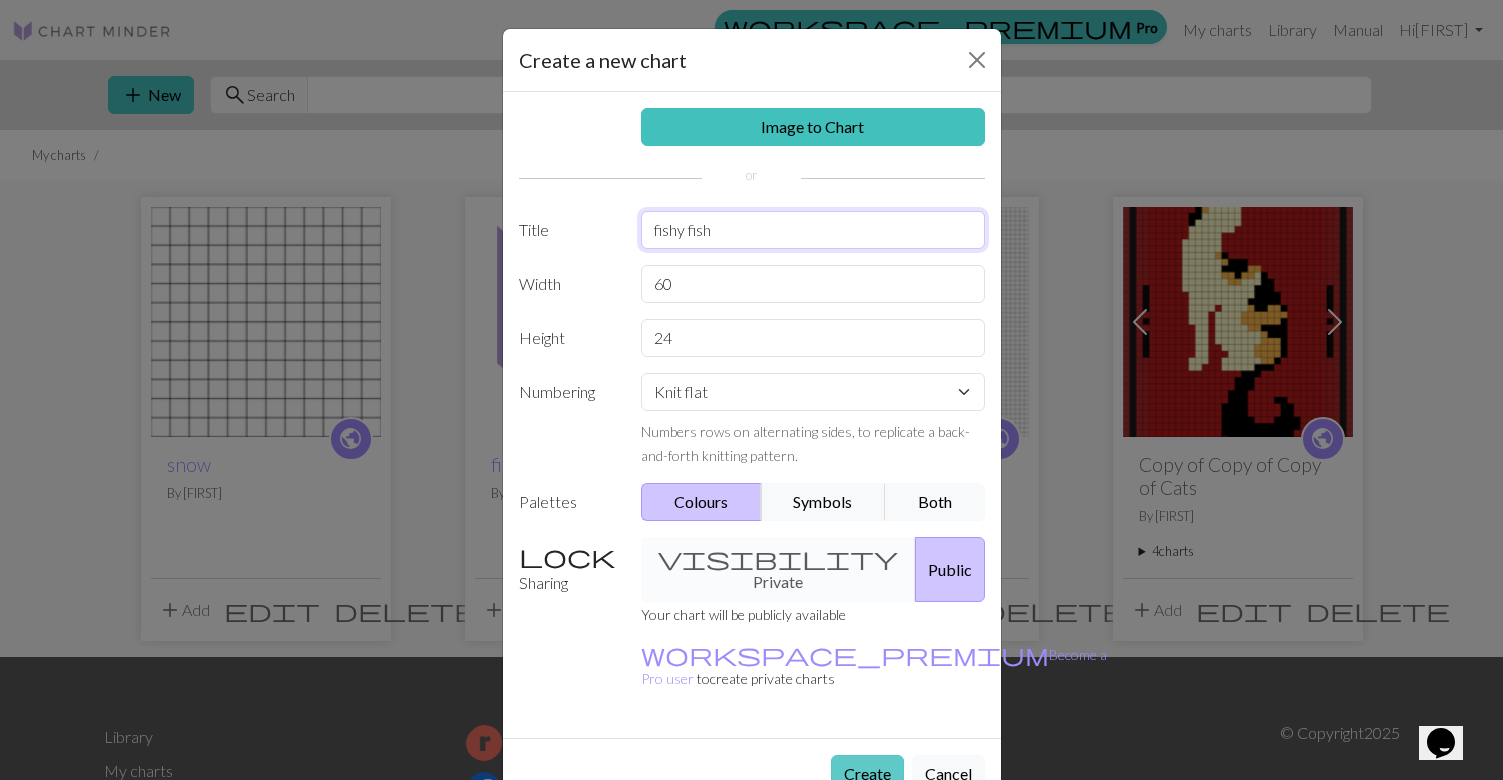 type on "fishy fish" 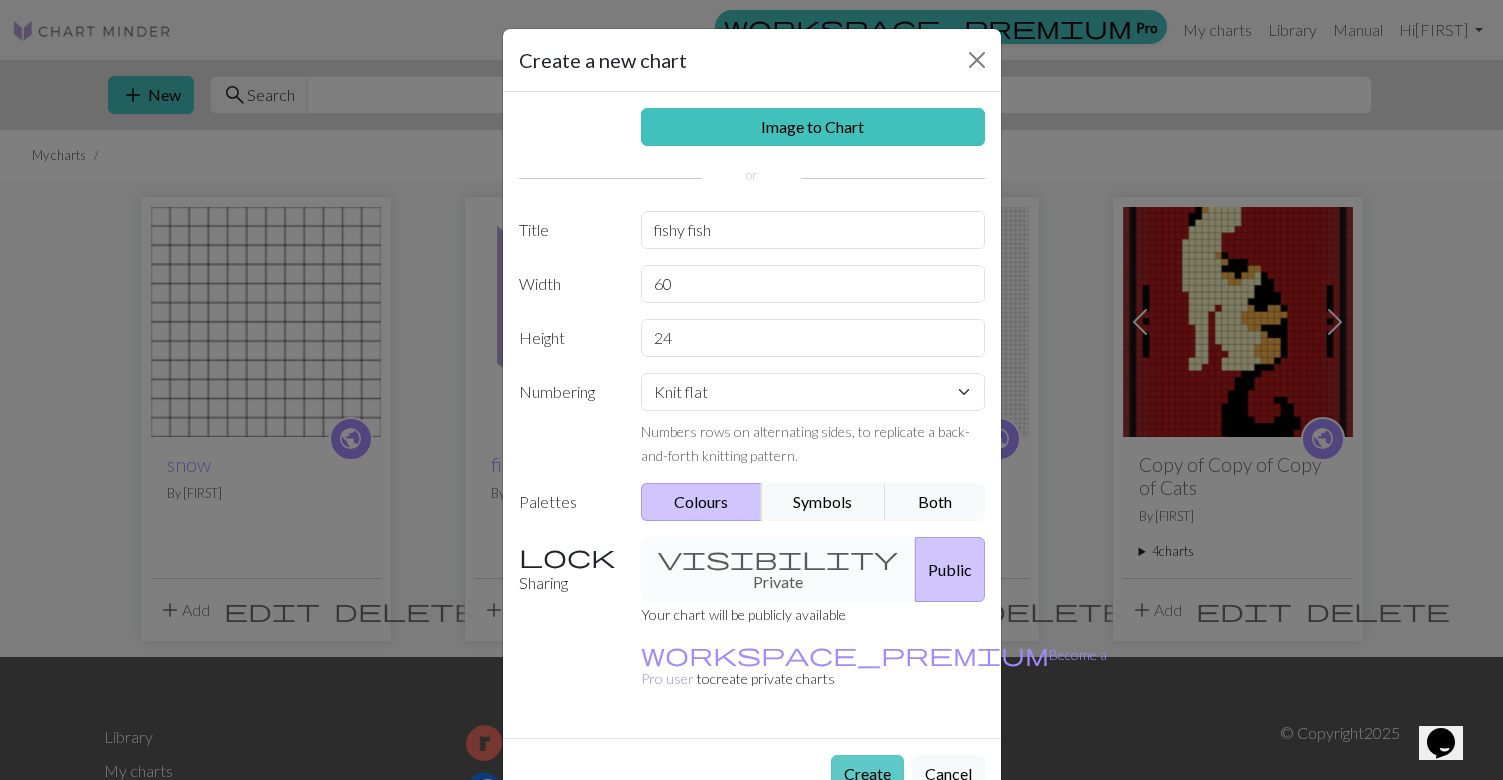 click on "Create" at bounding box center (867, 774) 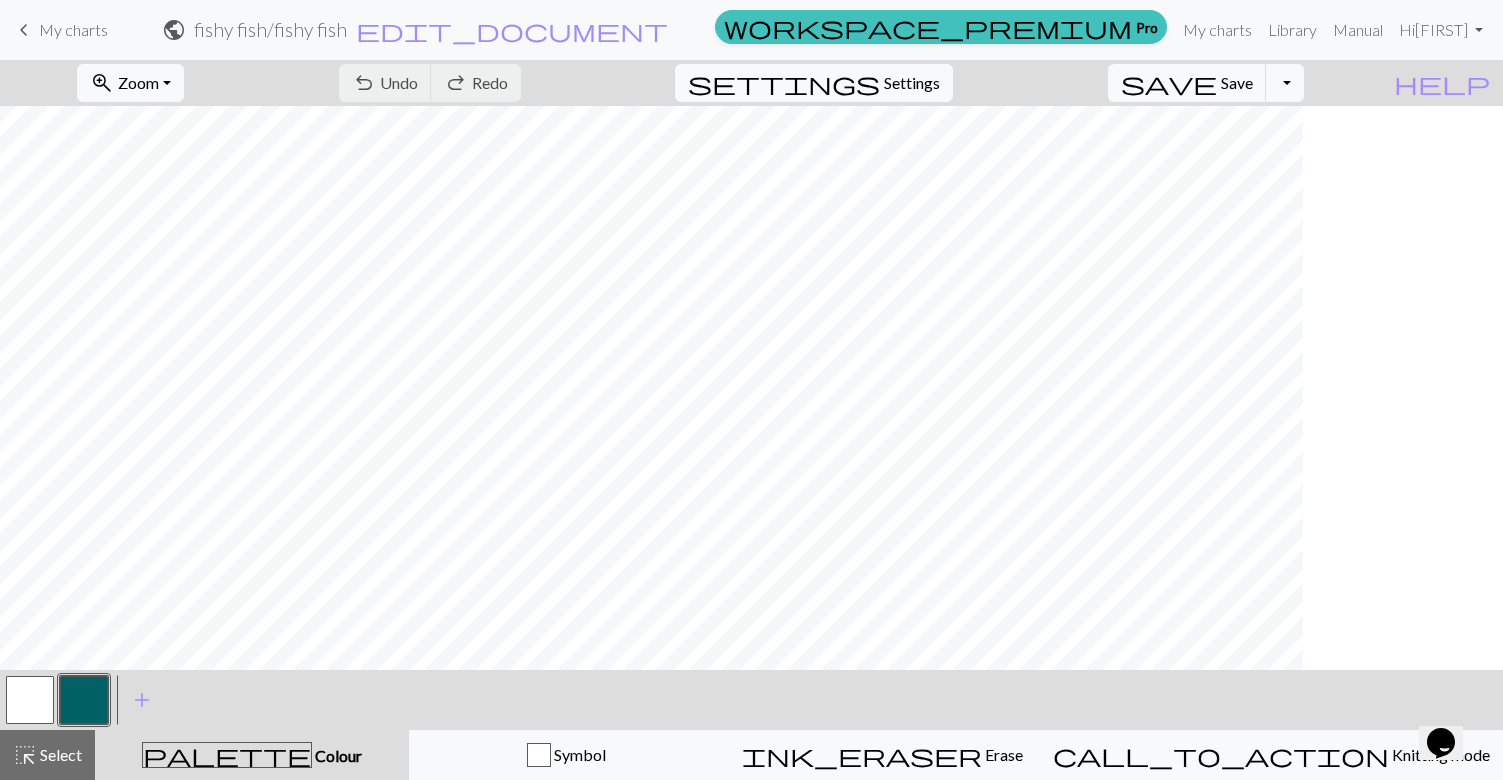 scroll, scrollTop: 0, scrollLeft: 0, axis: both 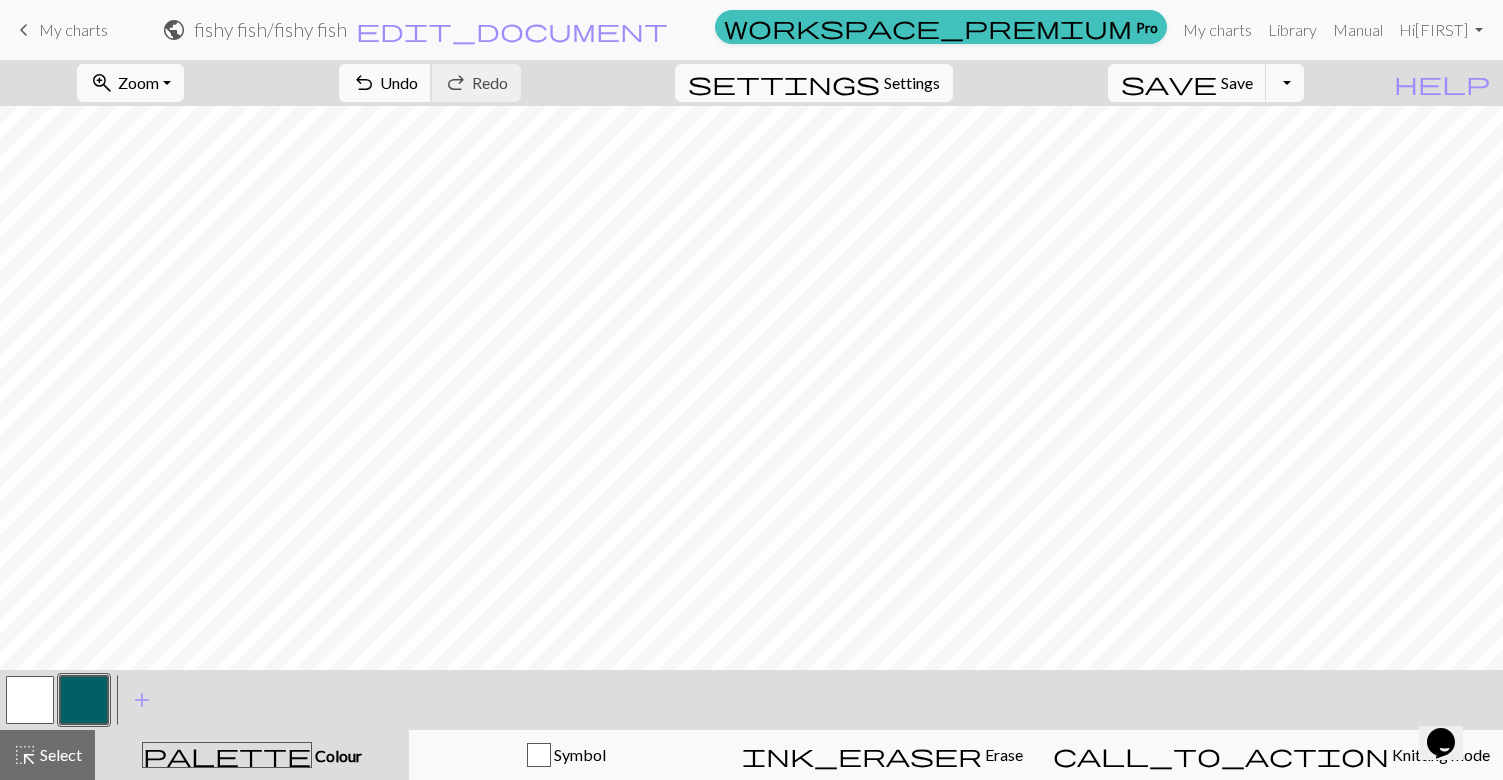 click on "Undo" at bounding box center [399, 82] 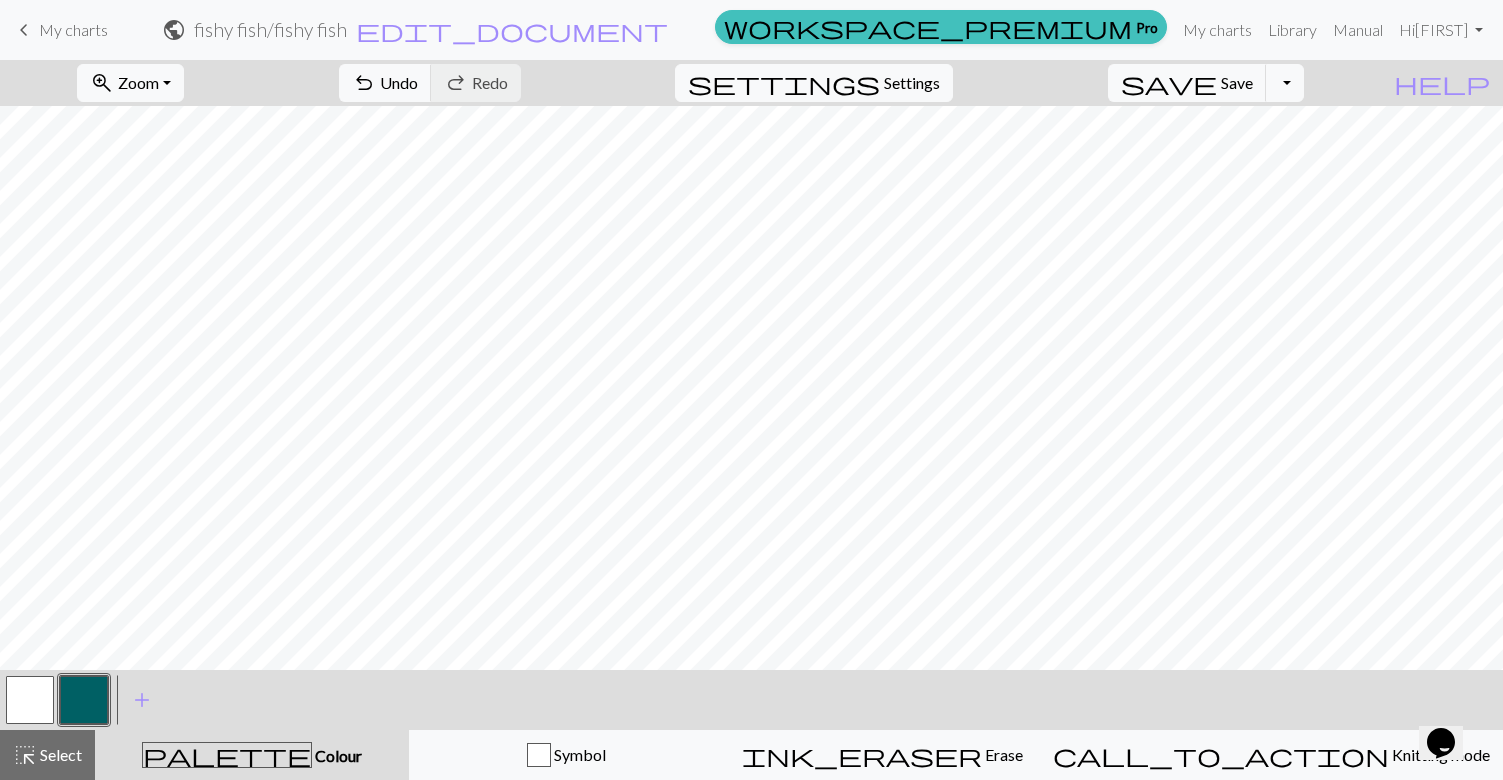 click at bounding box center (30, 700) 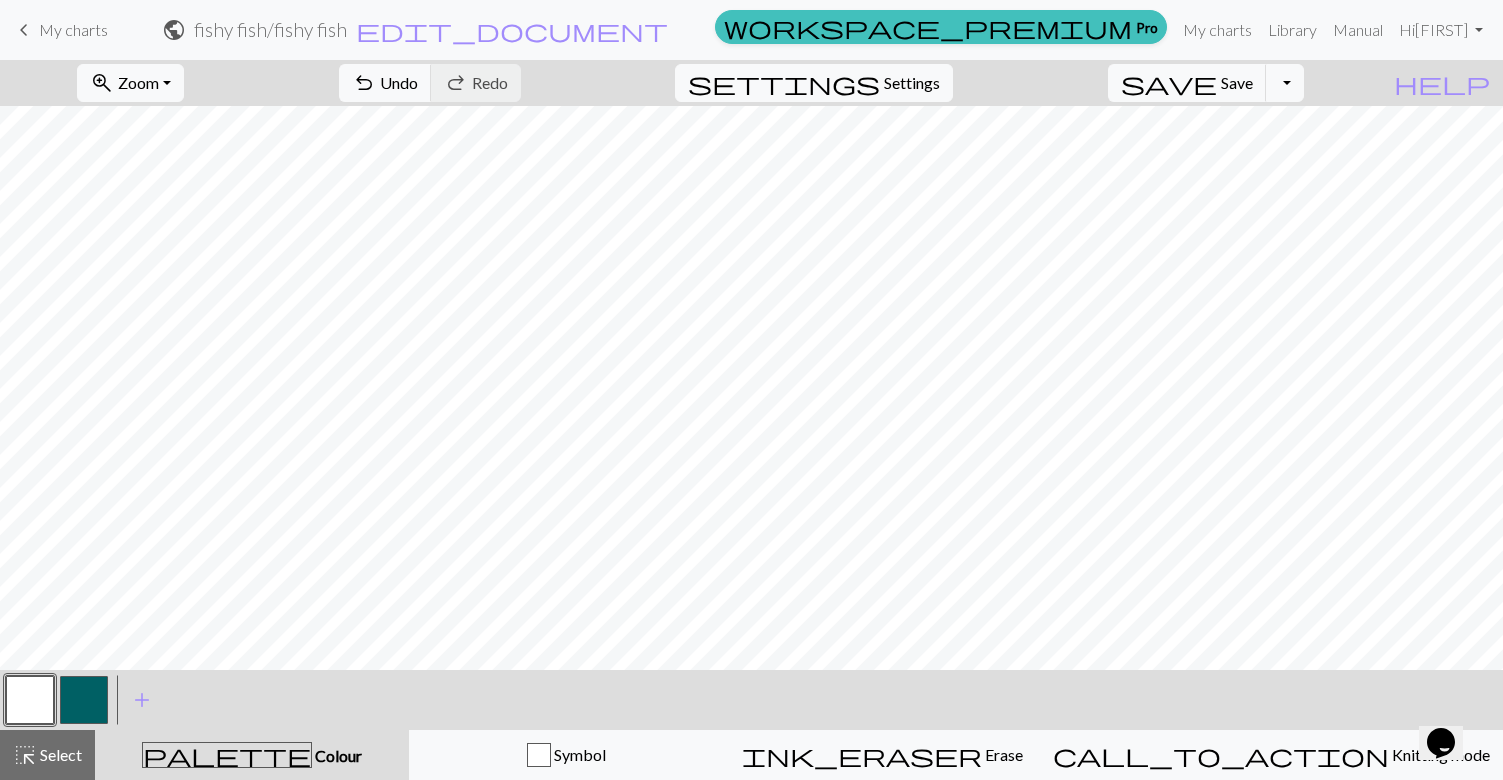click at bounding box center [84, 700] 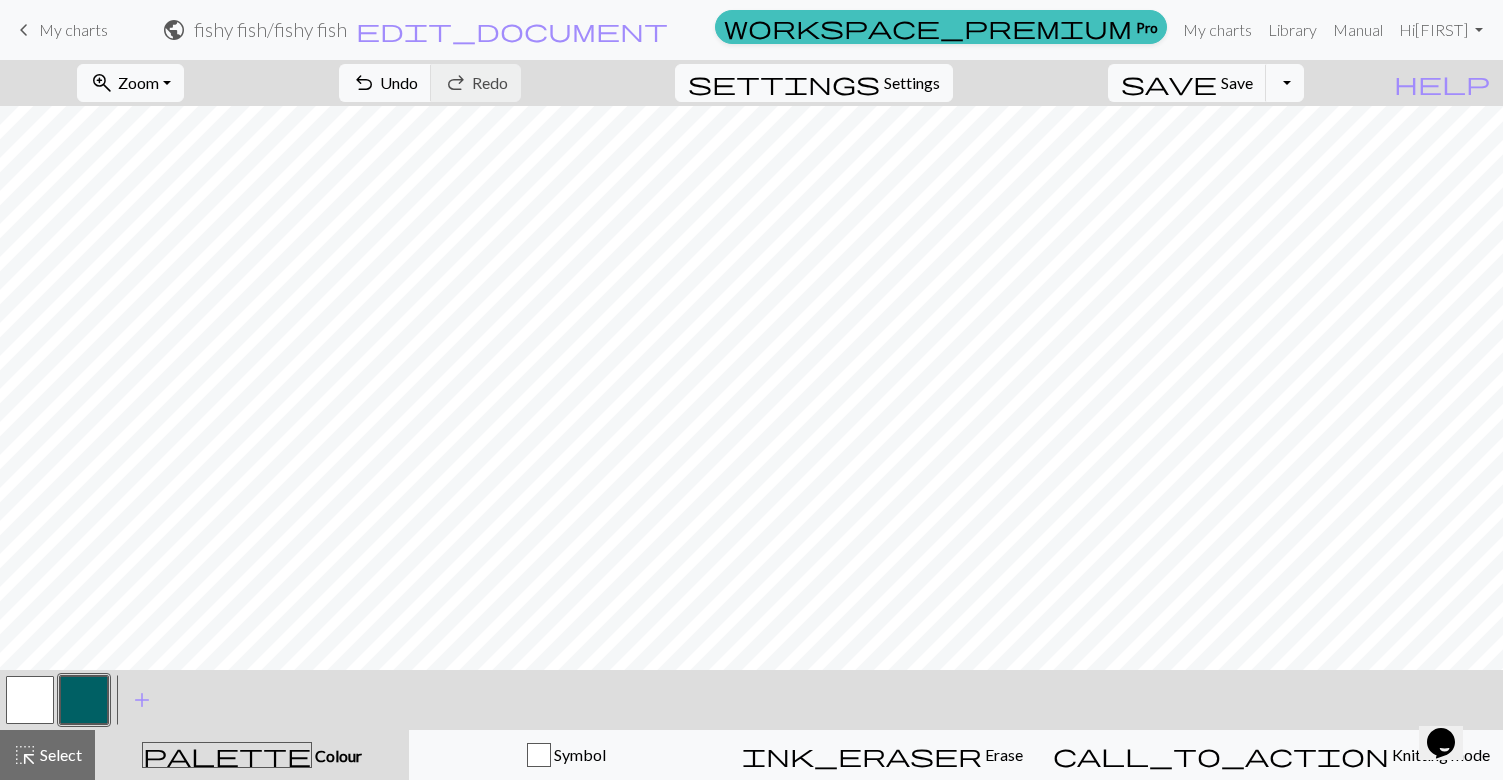 click at bounding box center (30, 700) 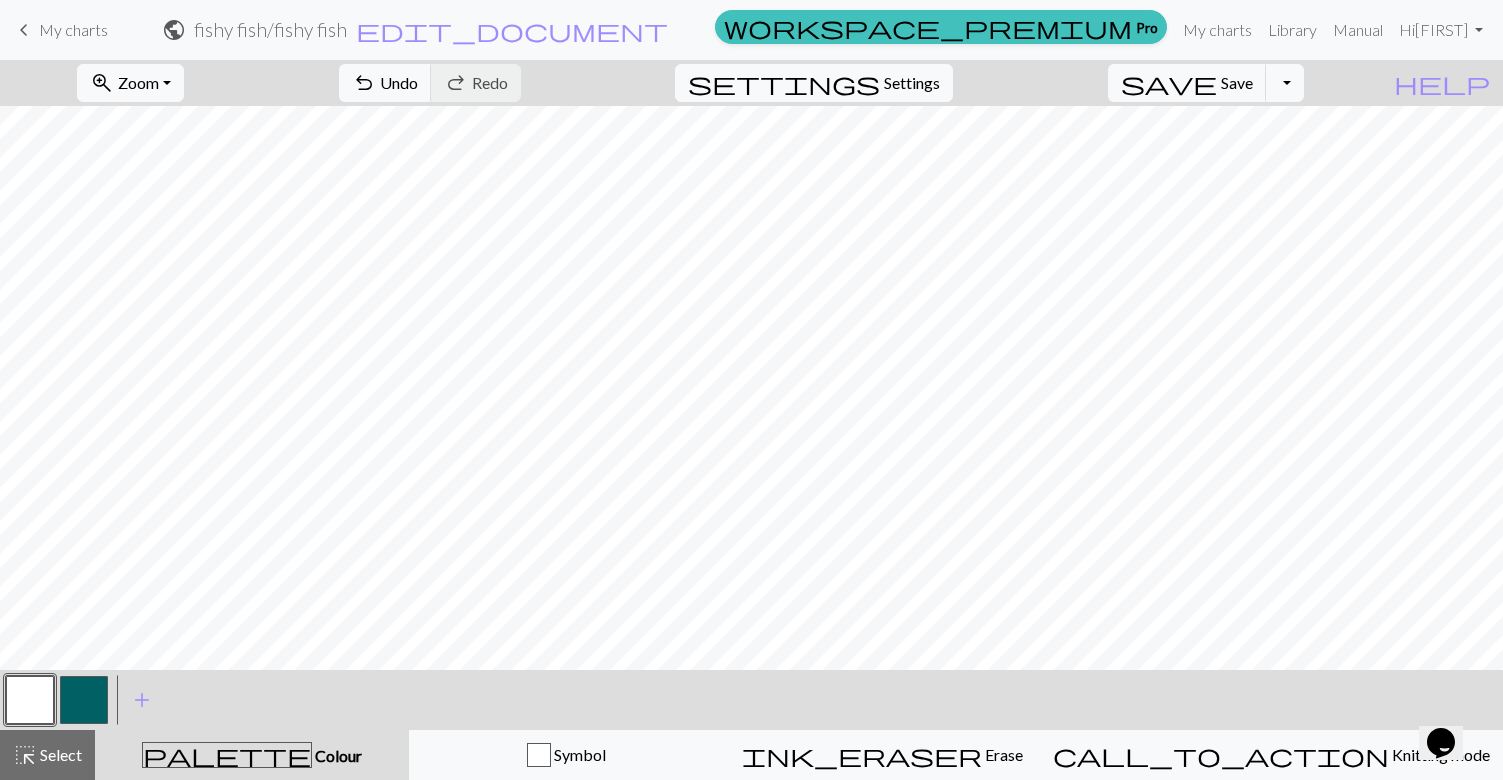 click at bounding box center [84, 700] 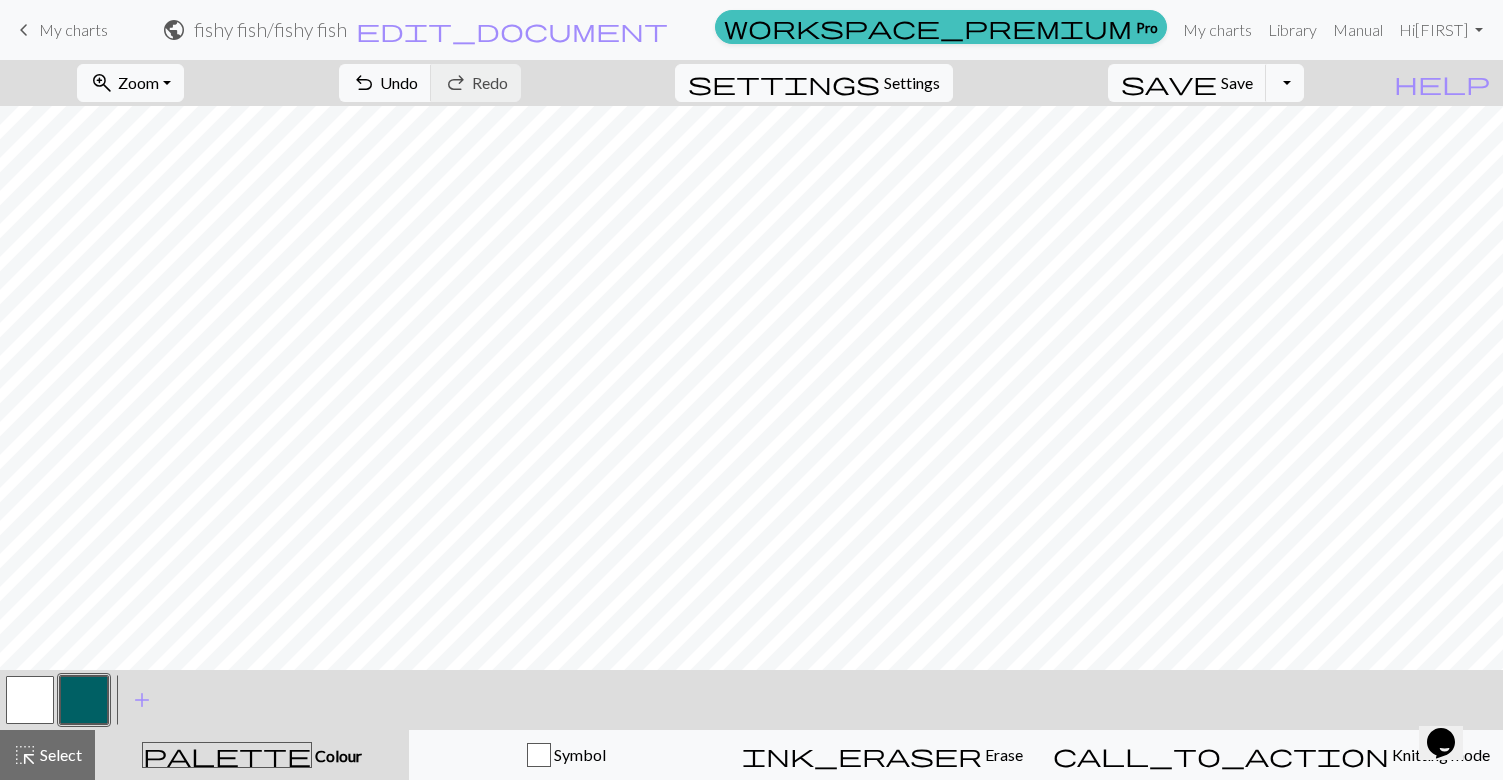 click at bounding box center (84, 700) 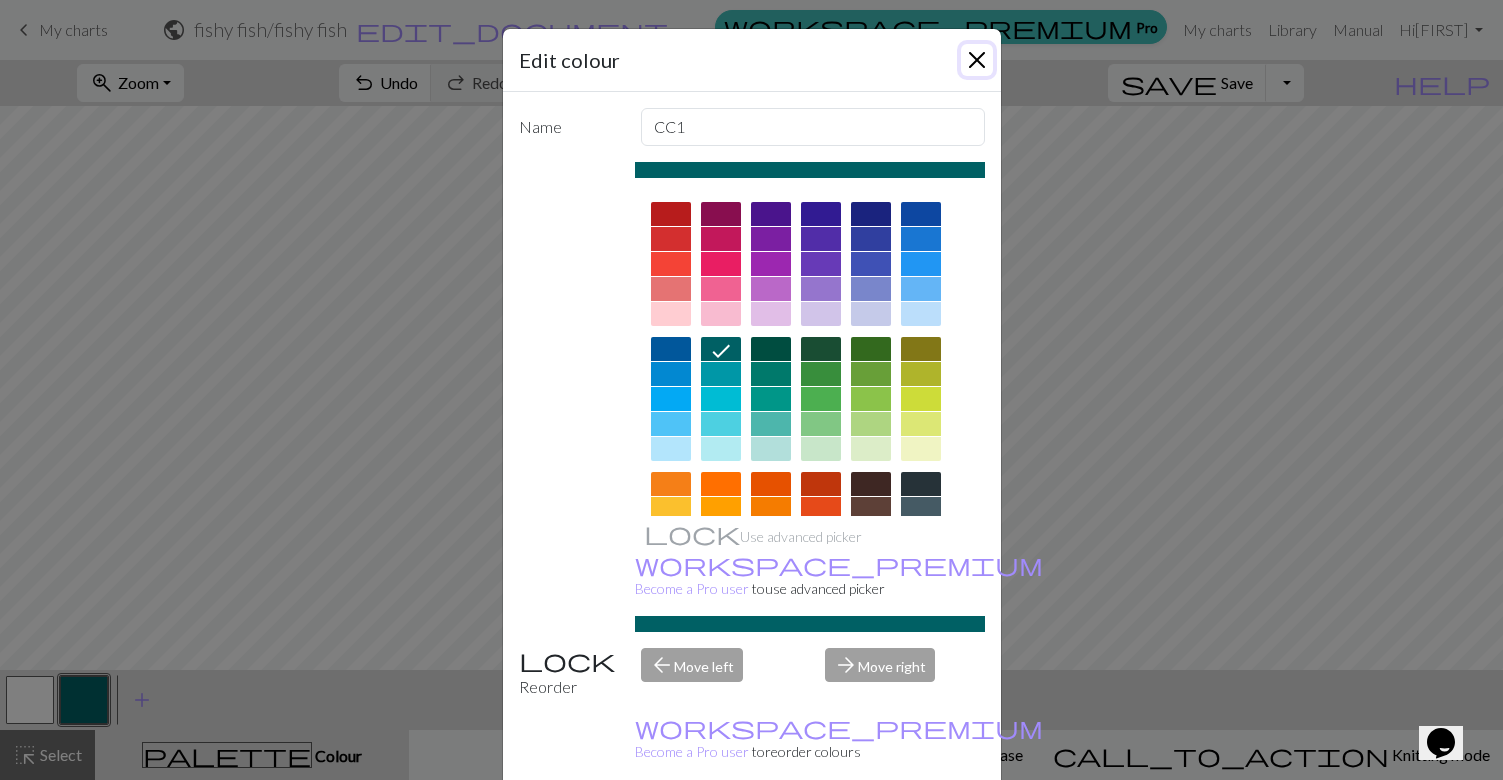 click at bounding box center (977, 60) 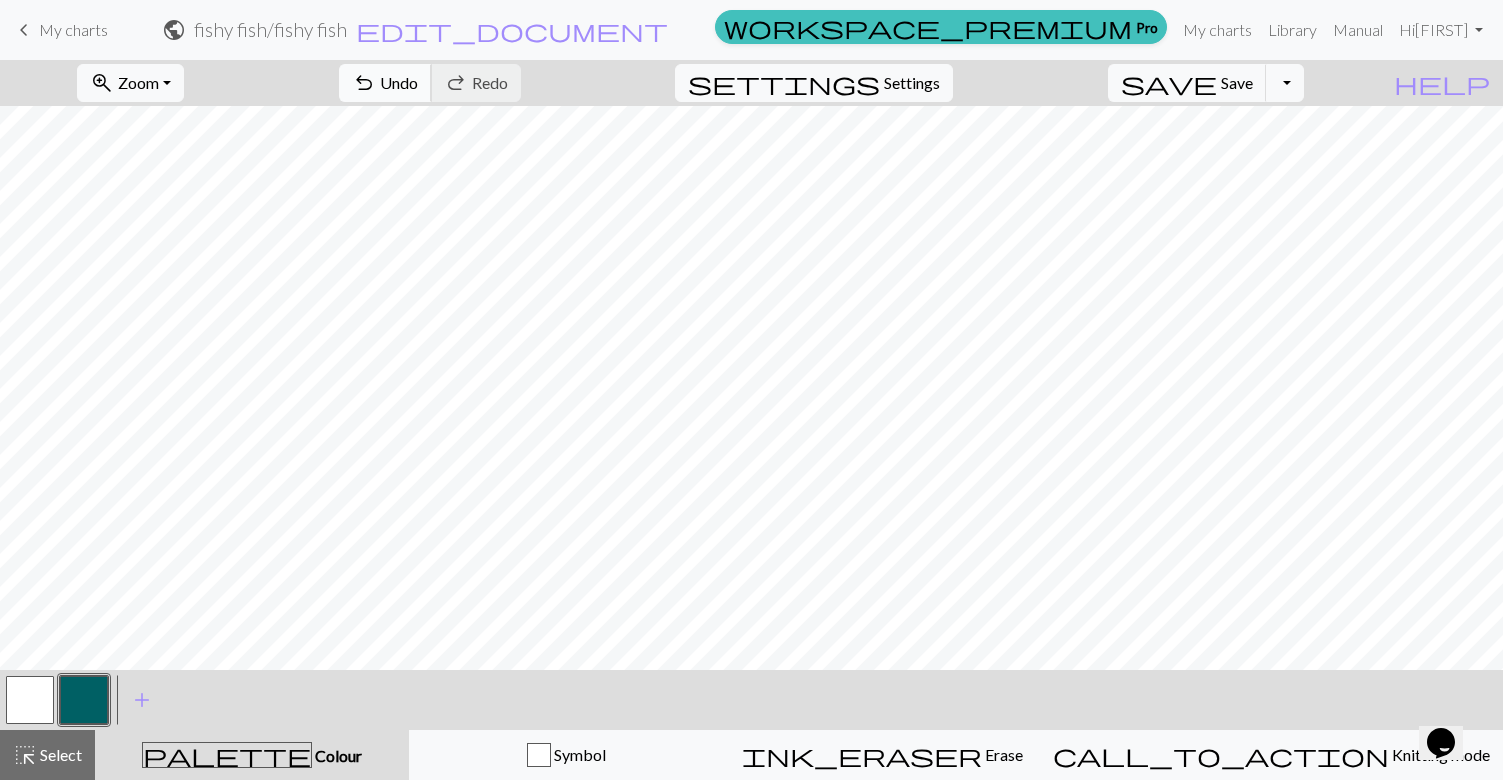 click on "Undo" at bounding box center (399, 82) 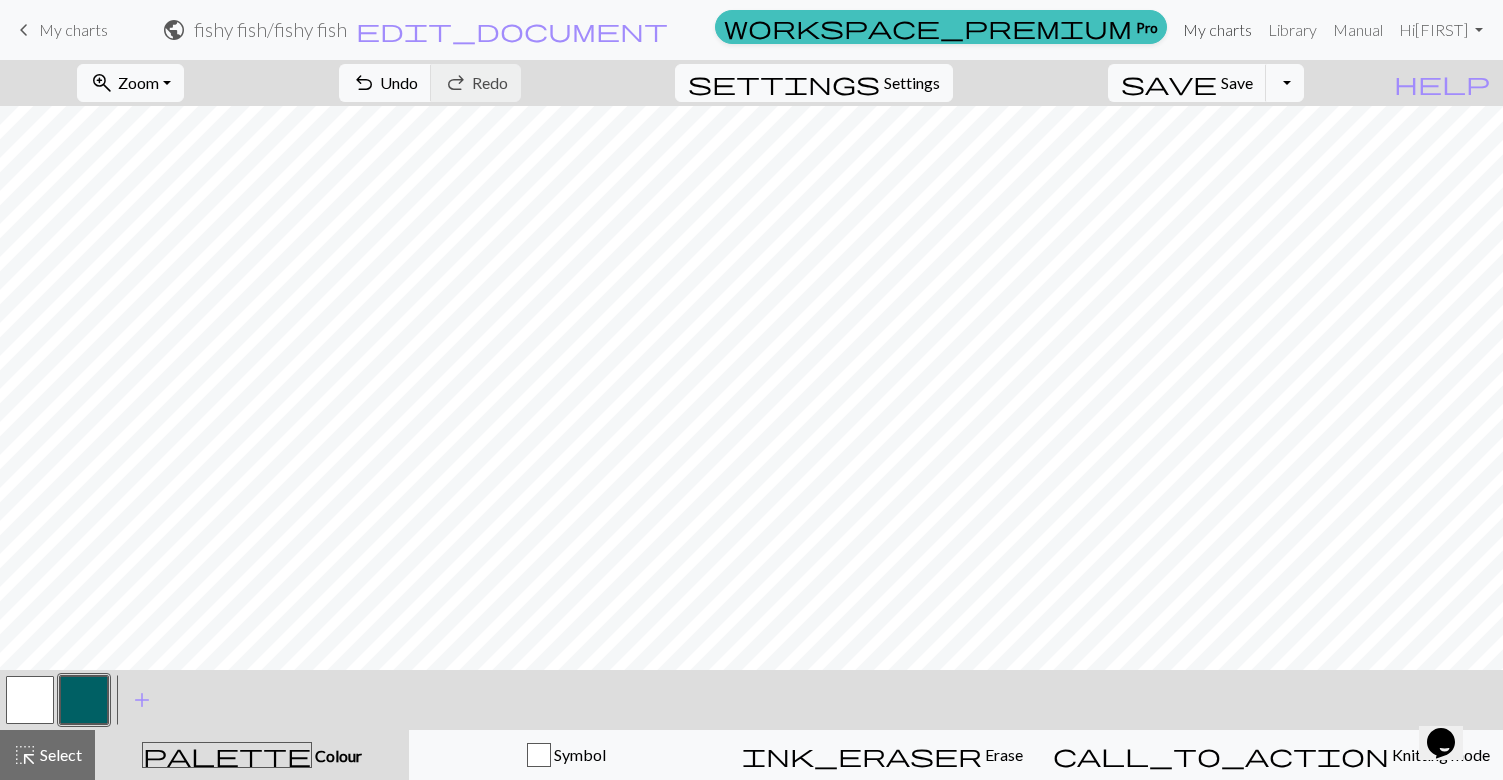 click on "My charts" at bounding box center (1217, 30) 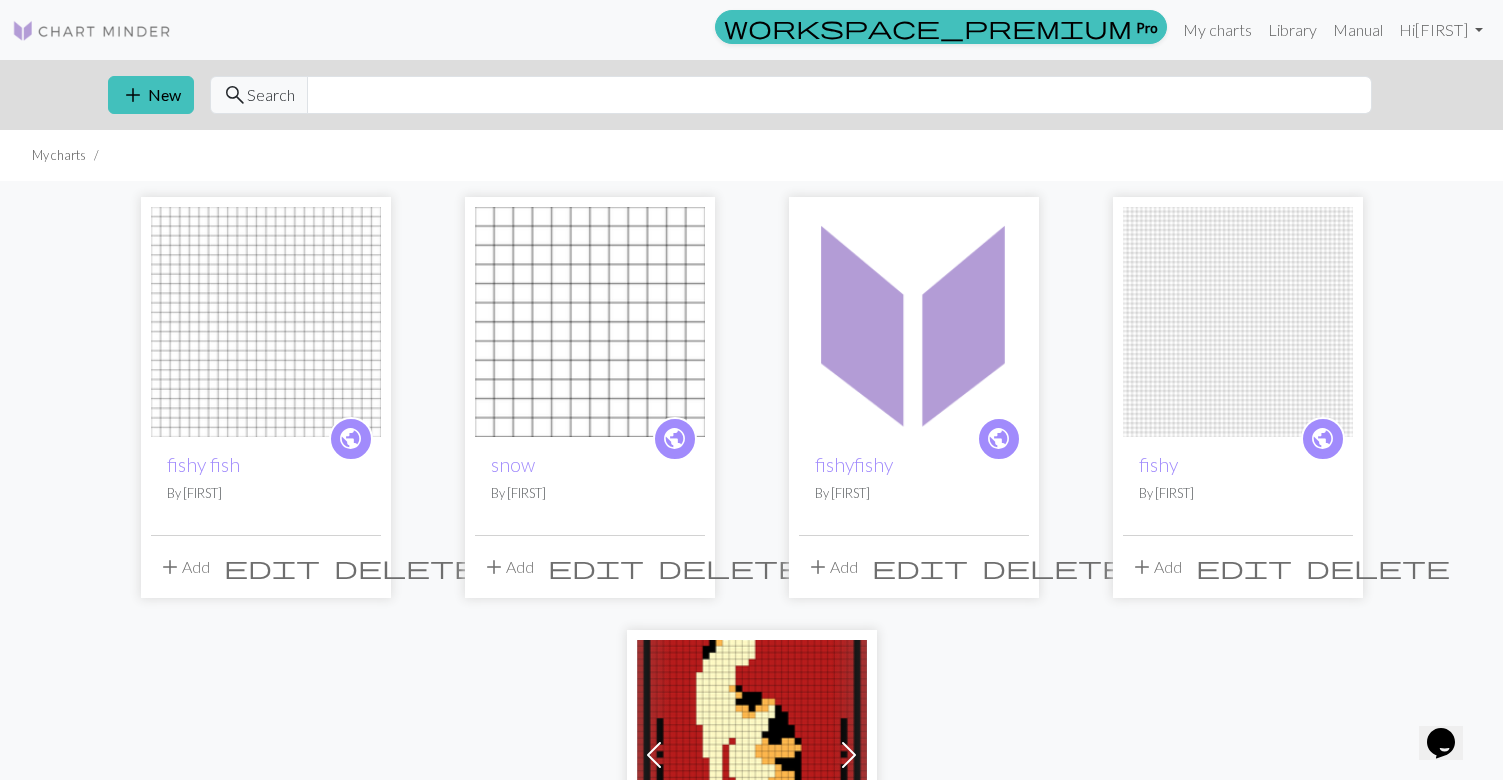 click on "delete" at bounding box center [406, 567] 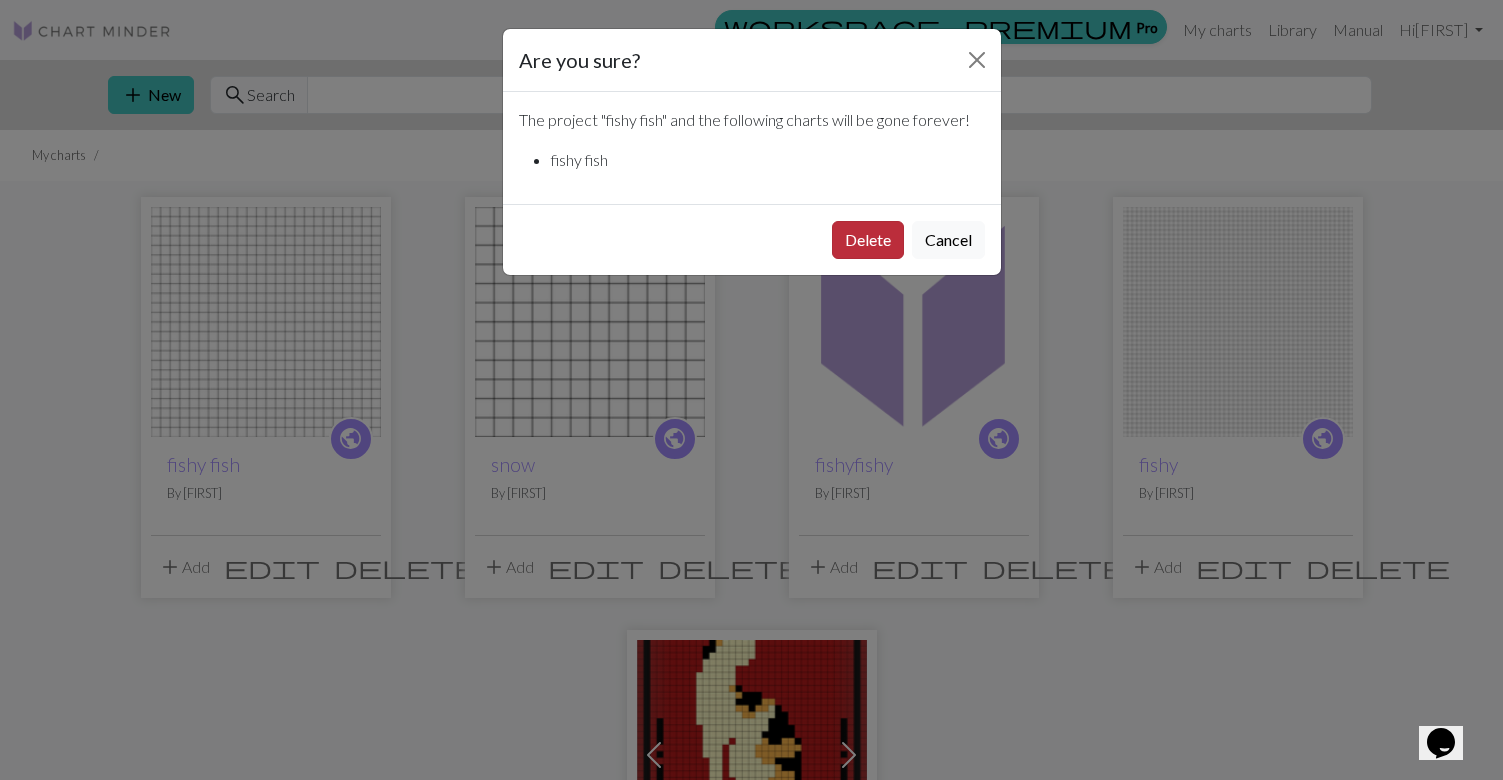 click on "Delete" at bounding box center (868, 240) 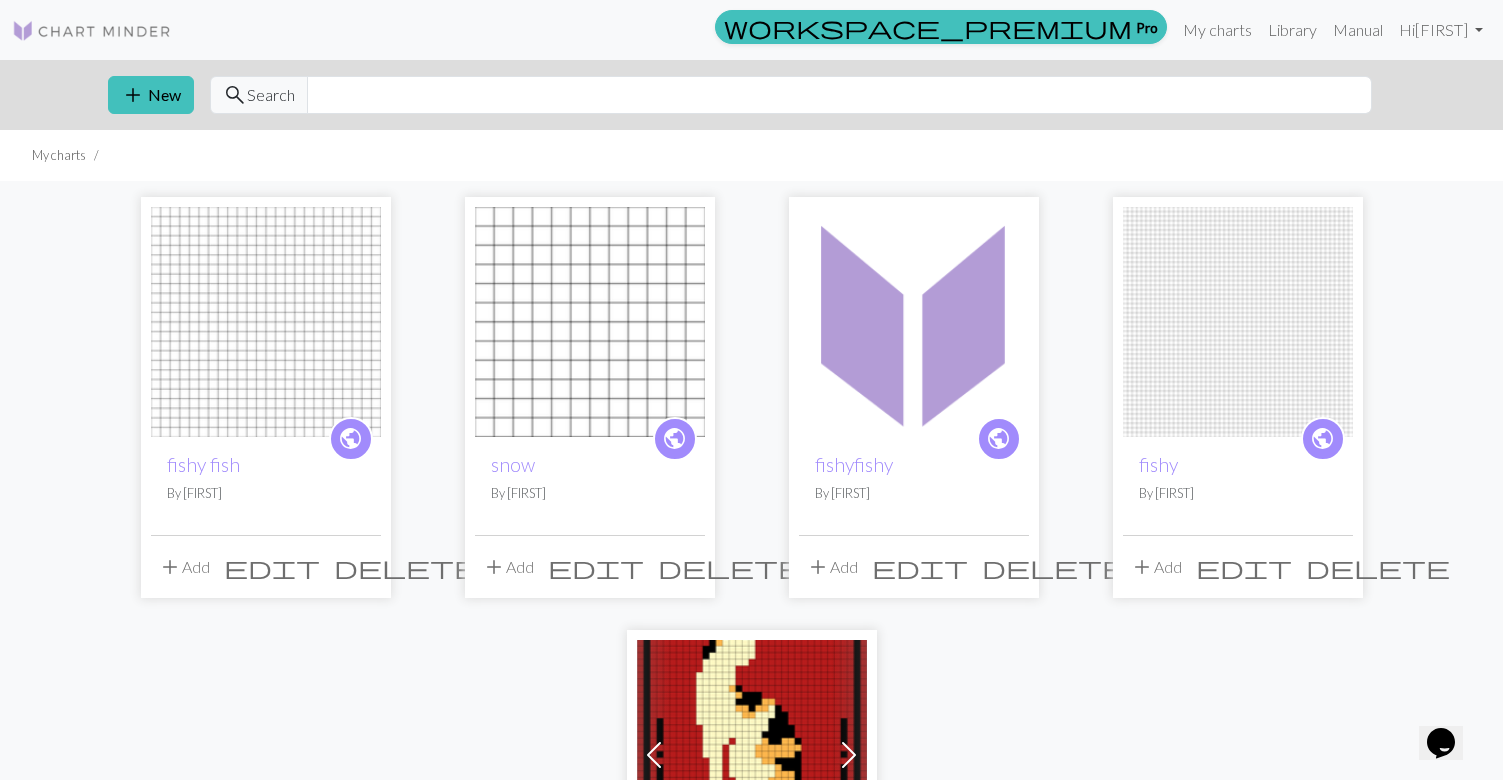 click on "delete" at bounding box center [406, 567] 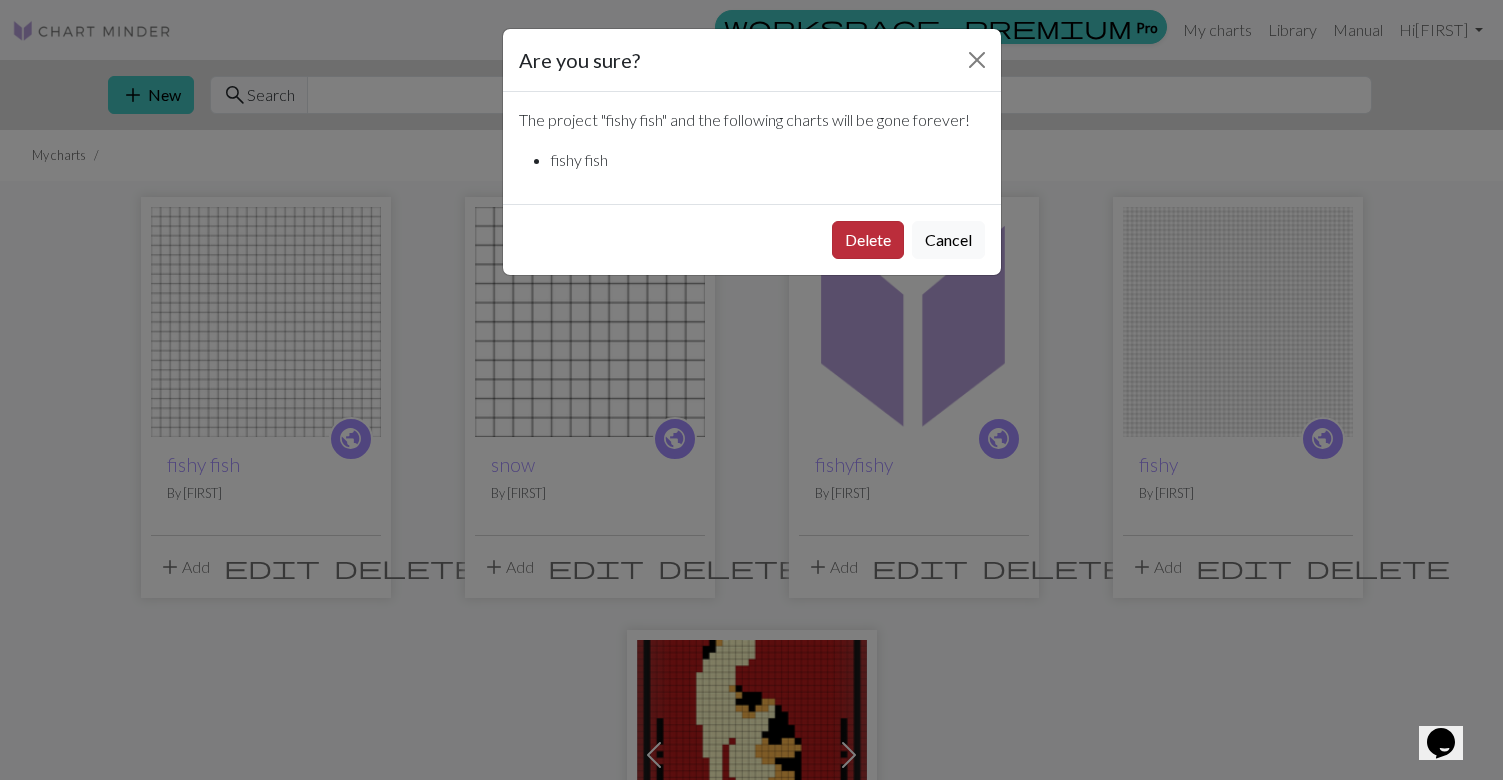 click on "Delete" at bounding box center [868, 240] 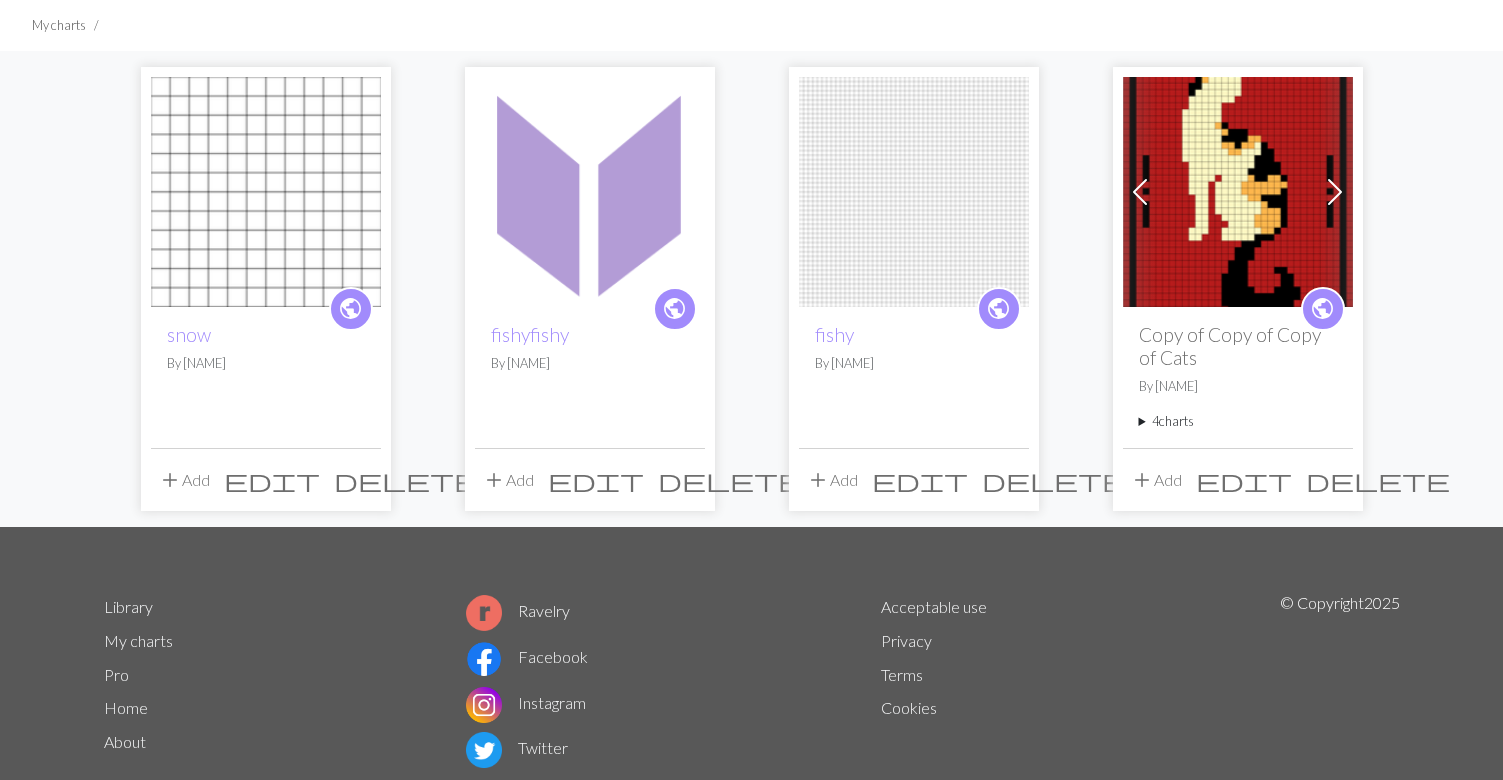 scroll, scrollTop: 187, scrollLeft: 0, axis: vertical 